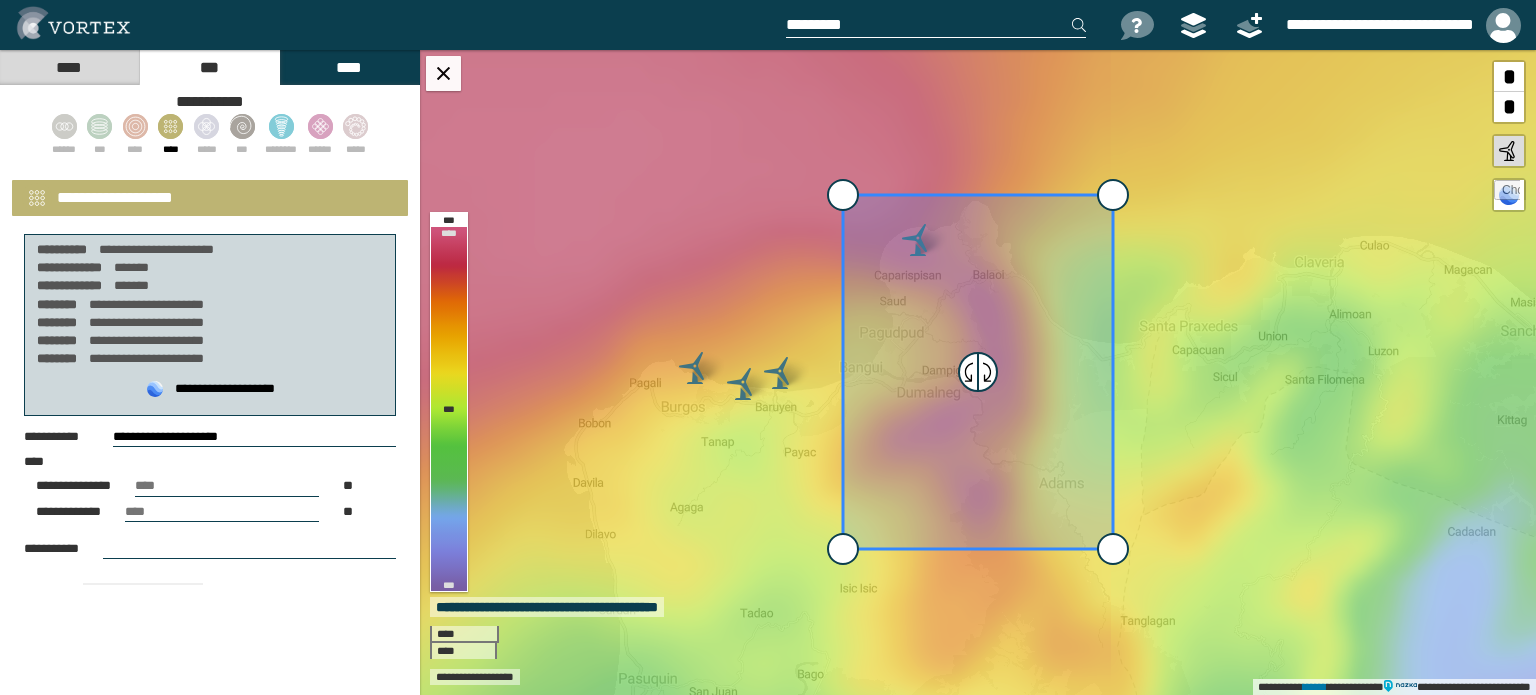 select on "*" 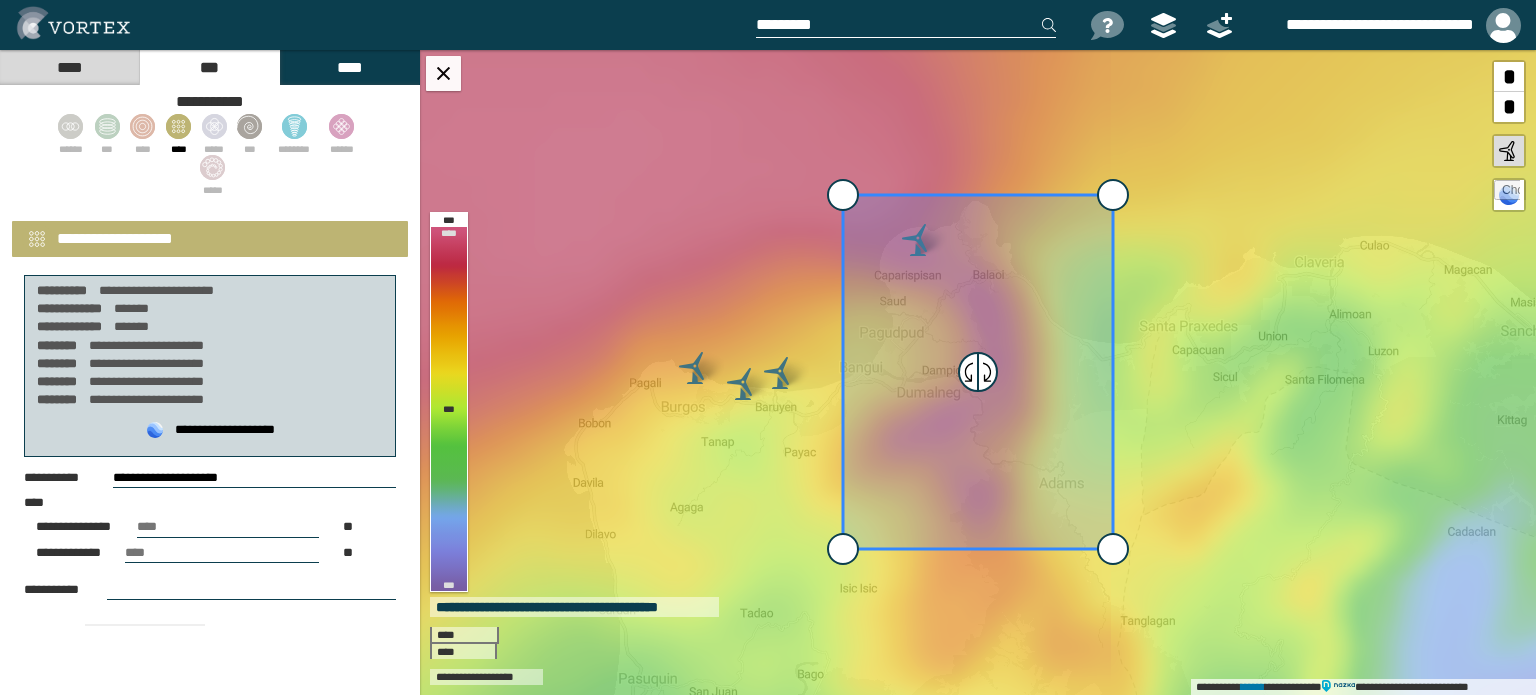 scroll, scrollTop: 0, scrollLeft: 0, axis: both 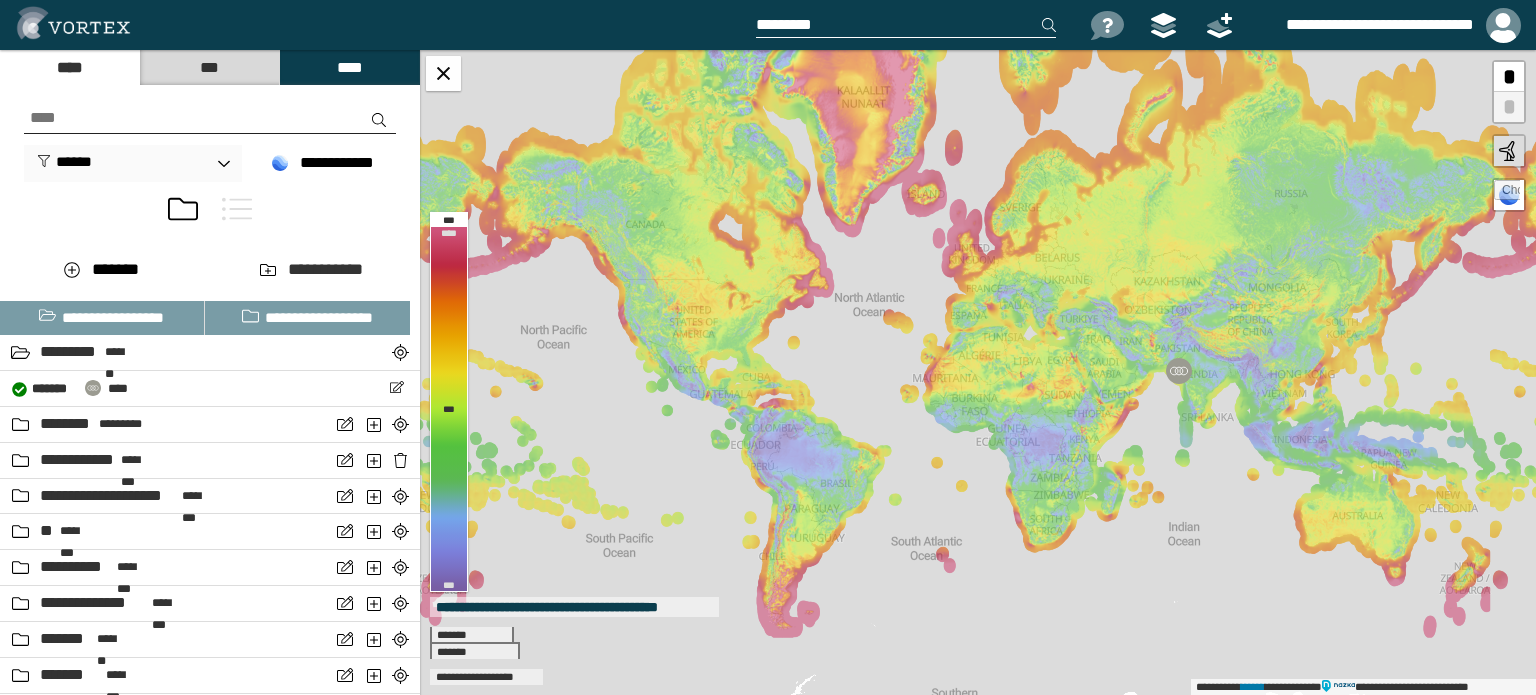 click at bounding box center (237, 209) 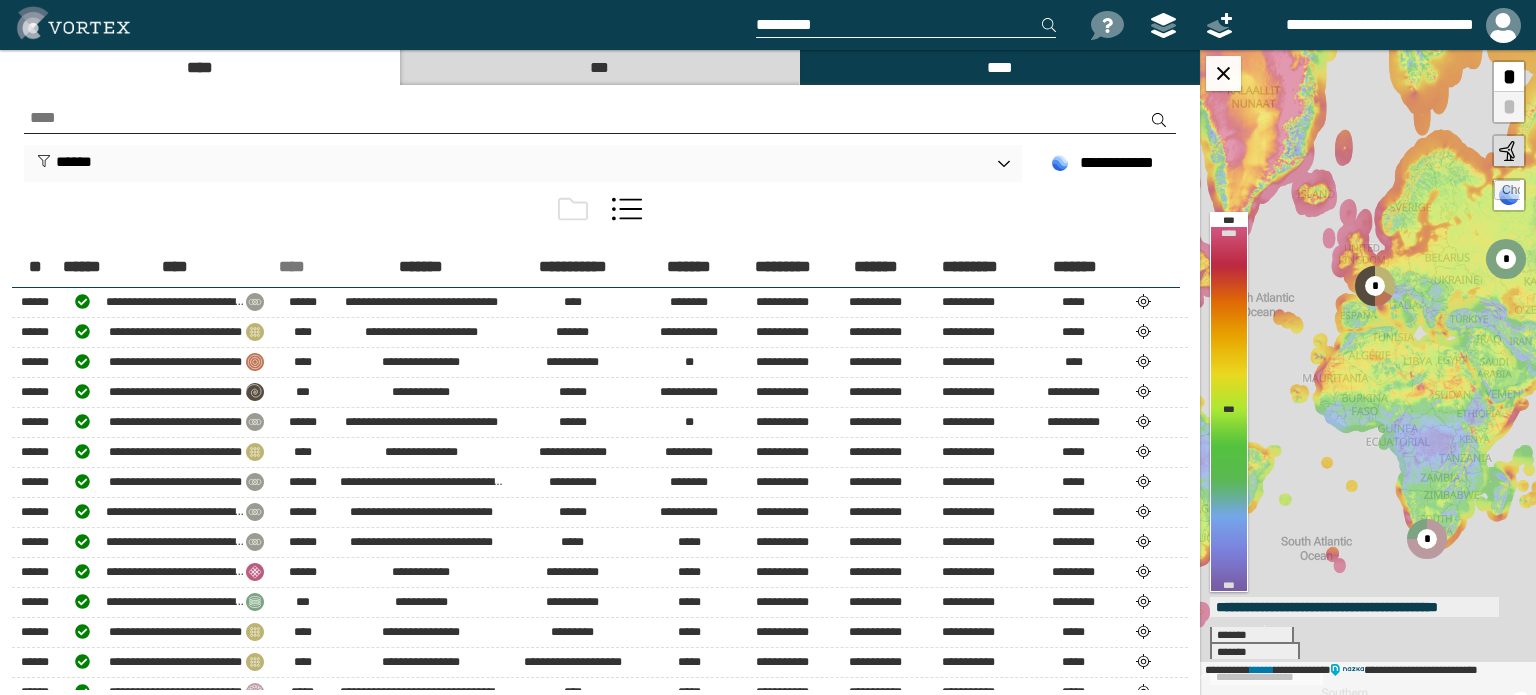 click on "****" at bounding box center [292, 267] 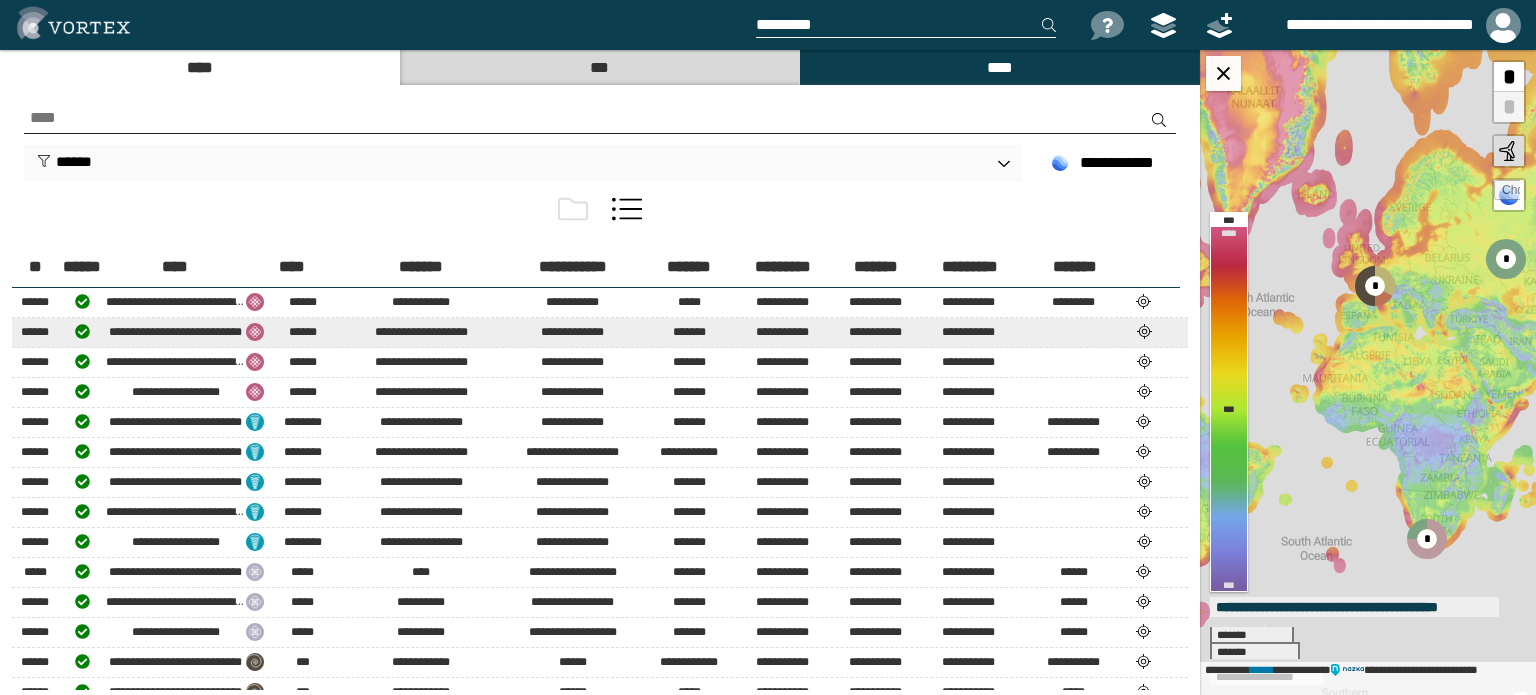 click at bounding box center [1145, 331] 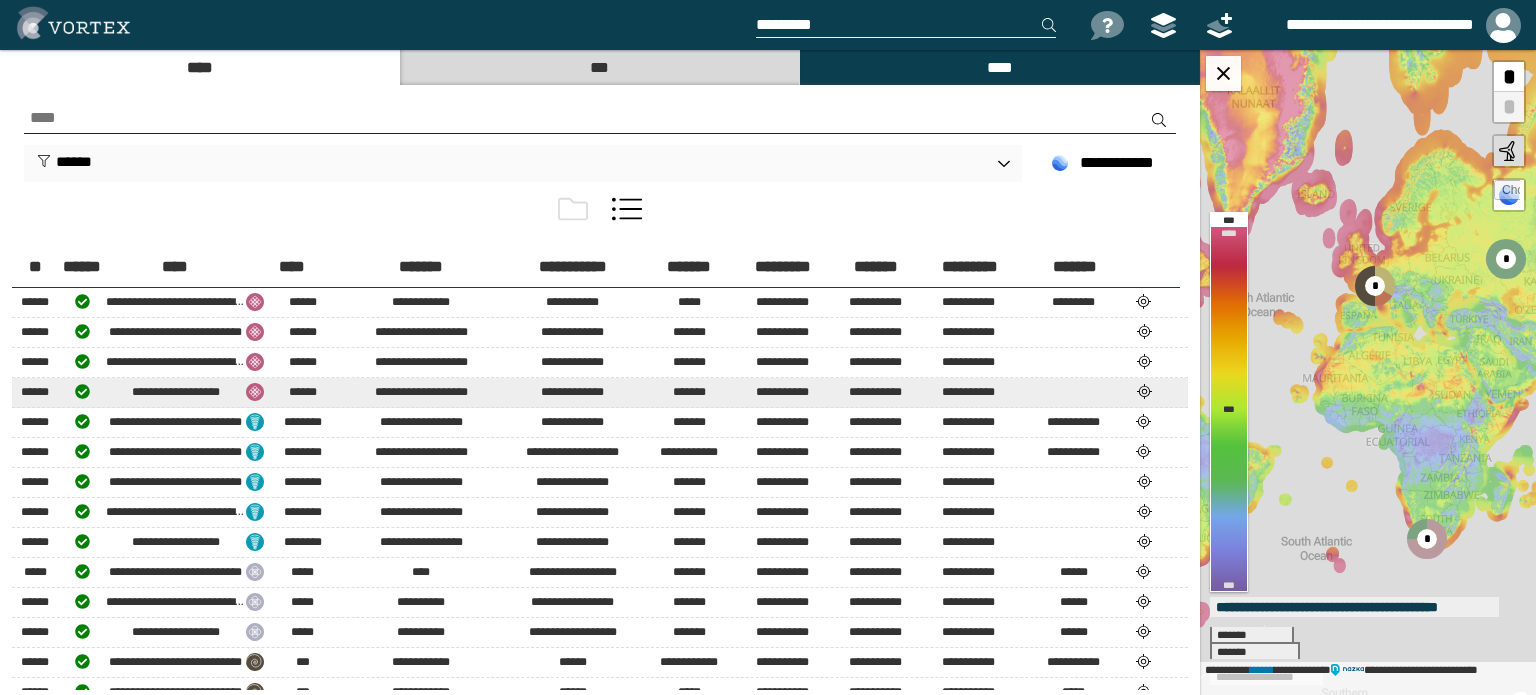 select on "**" 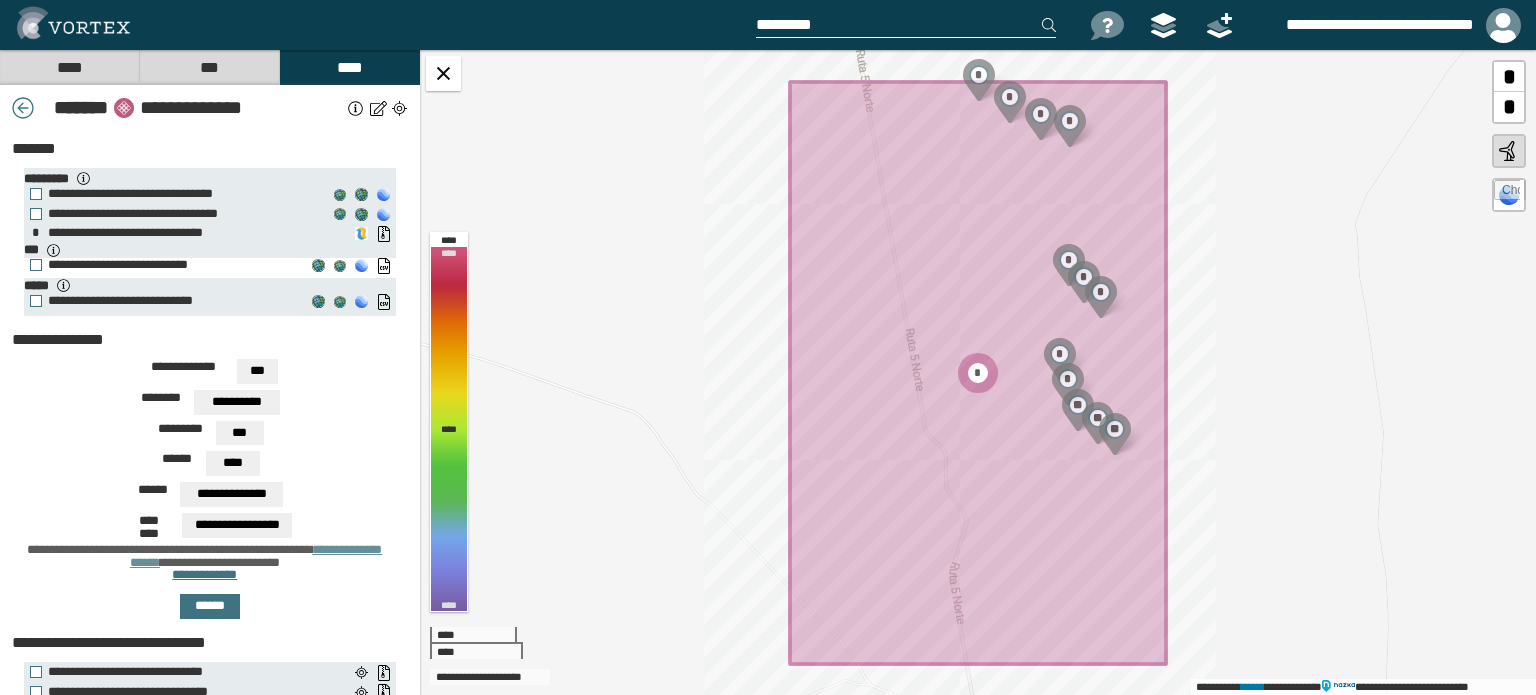 click on "**********" at bounding box center [162, 265] 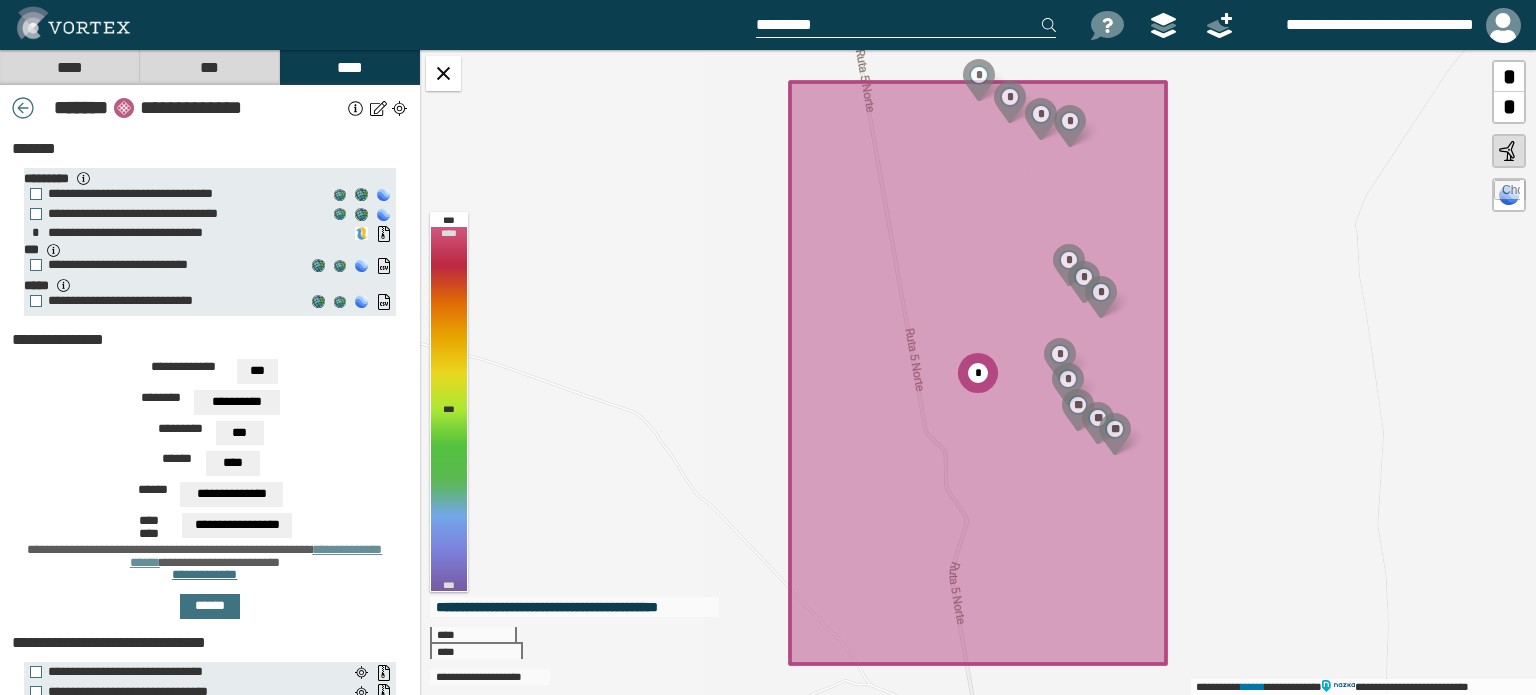 click on "**********" at bounding box center [237, 402] 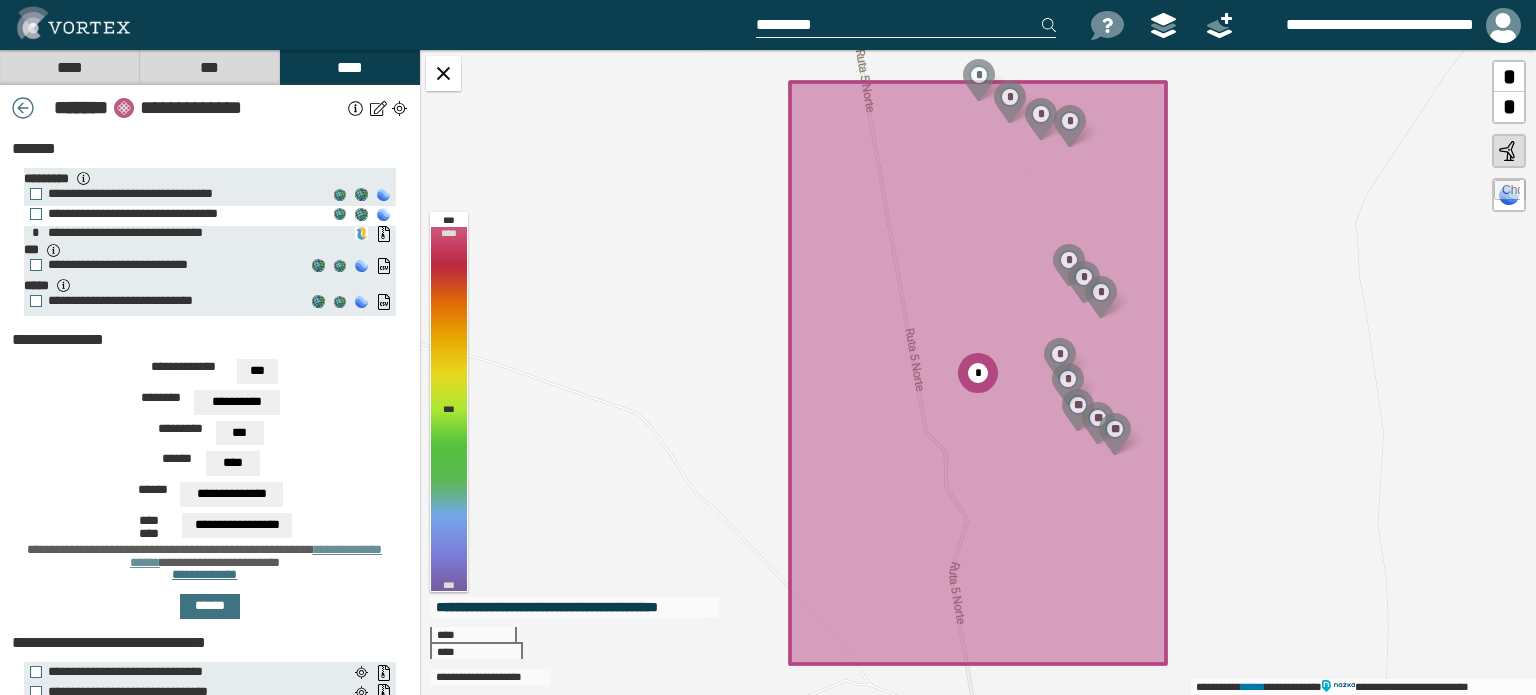 click on "**********" at bounding box center (173, 214) 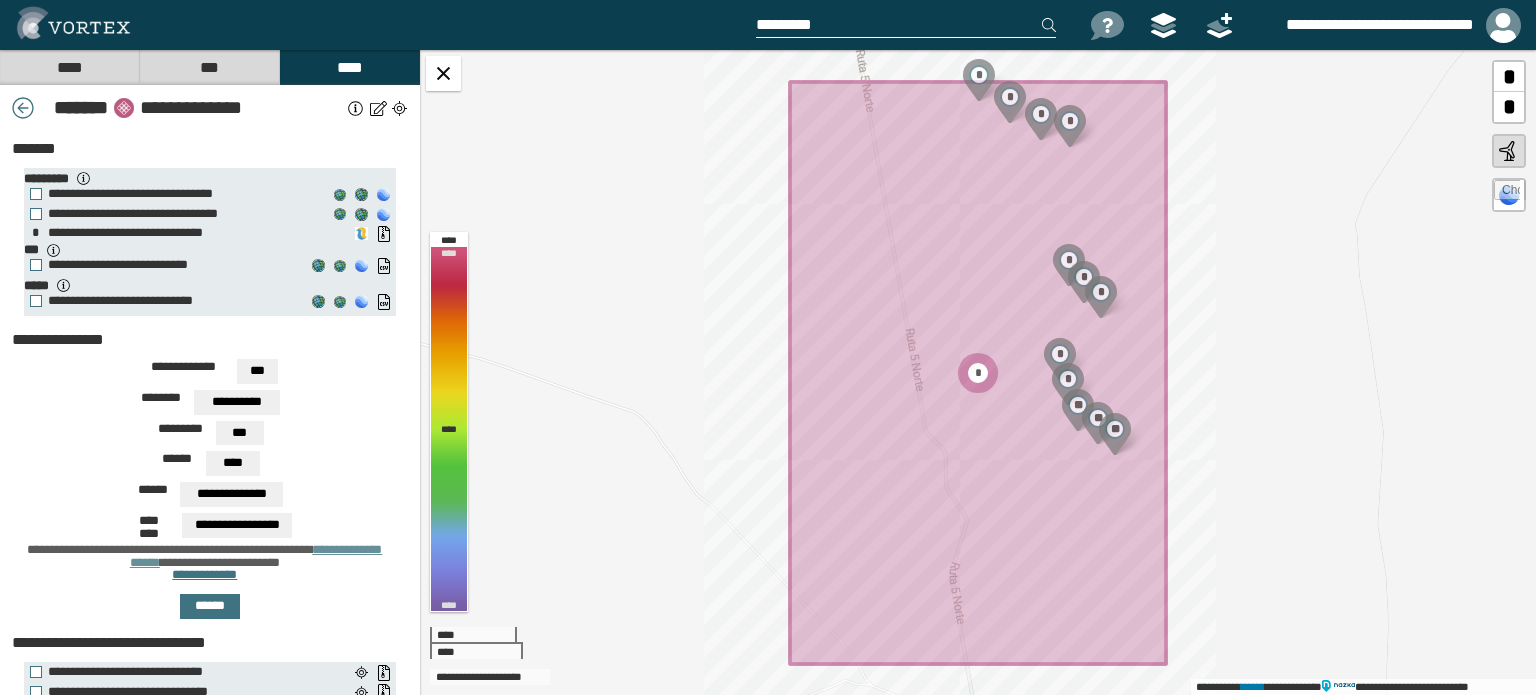 click on "**********" at bounding box center (237, 525) 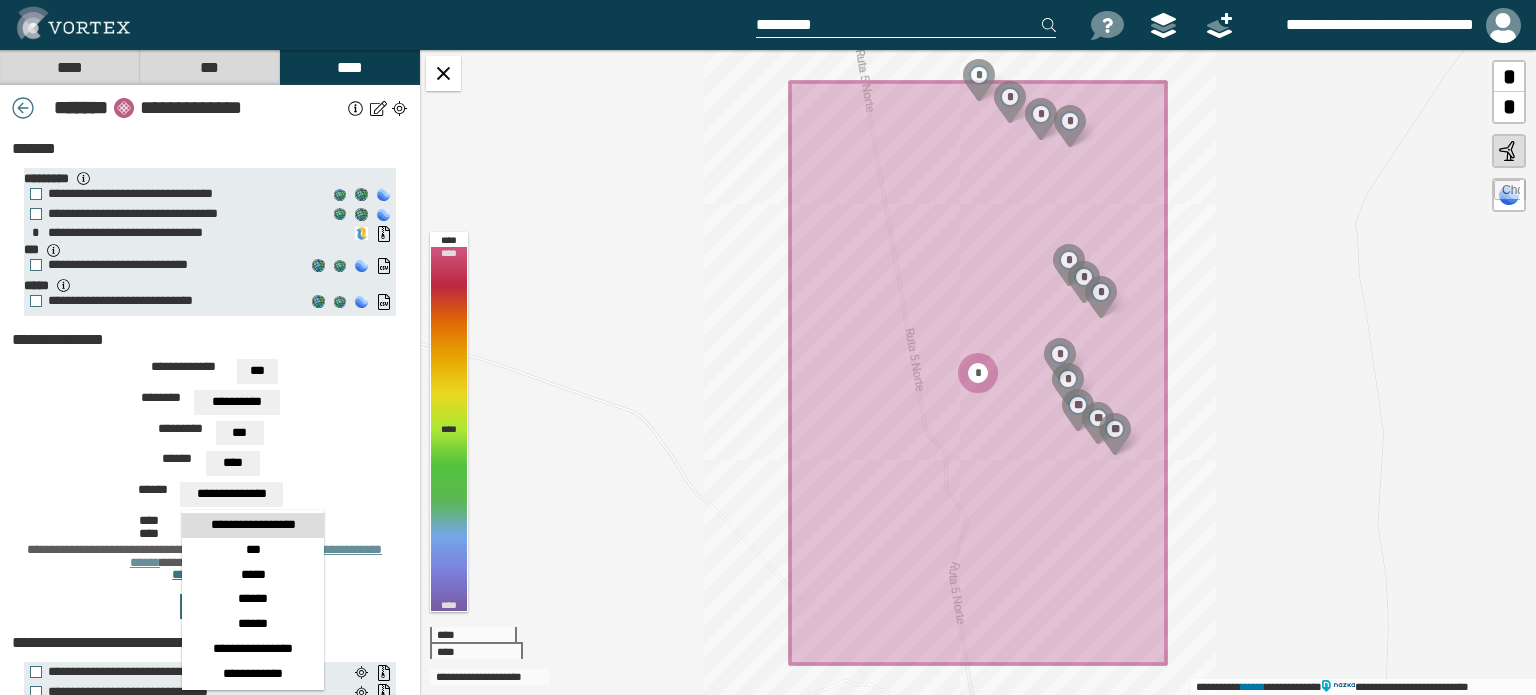 click on "****** **** **** ****** *** *** *****" at bounding box center [210, 466] 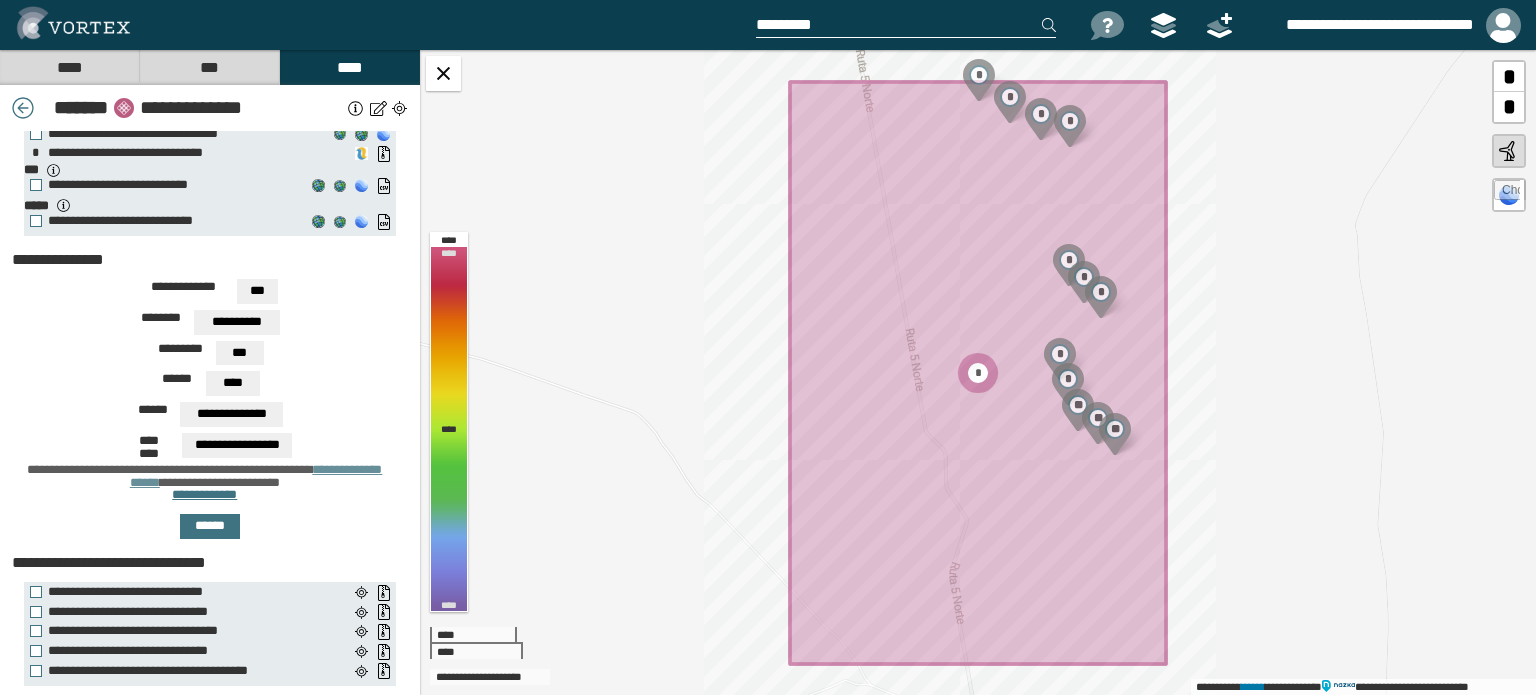 scroll, scrollTop: 100, scrollLeft: 0, axis: vertical 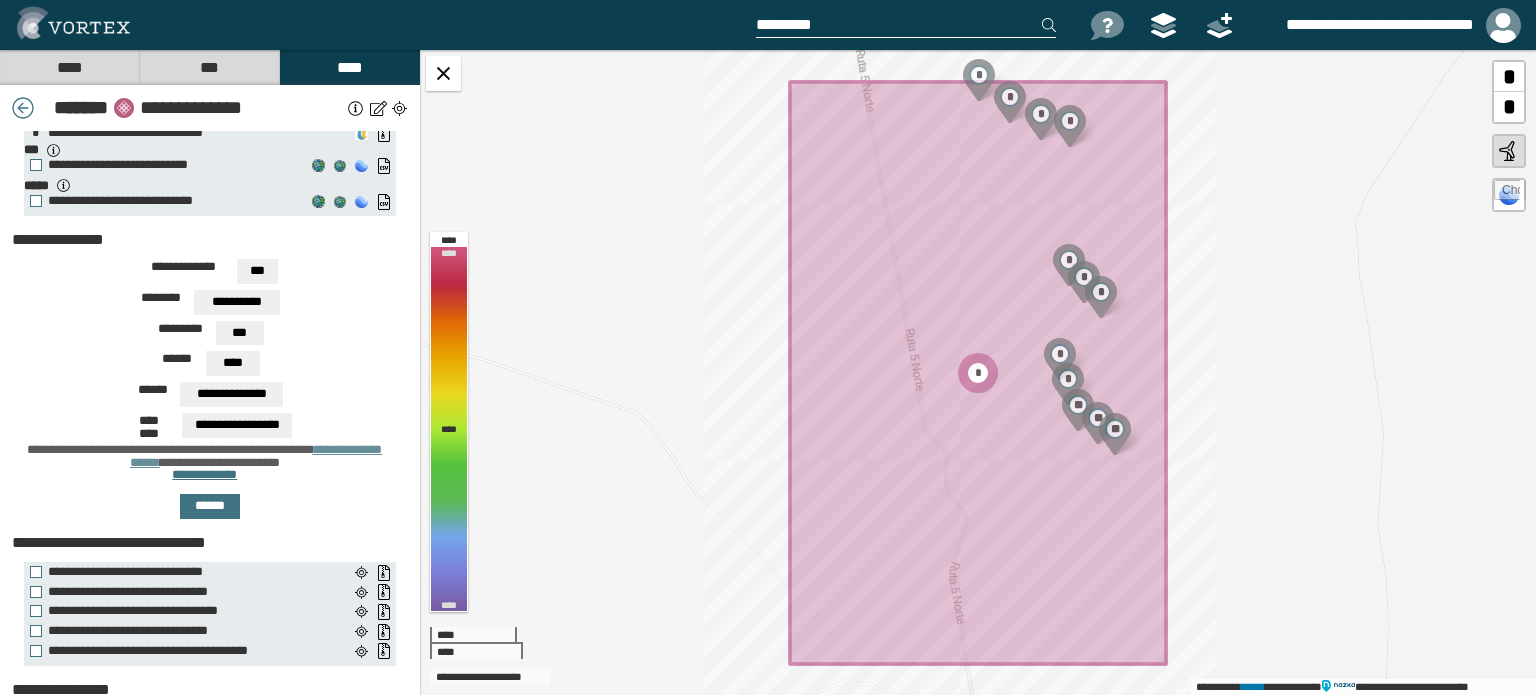click on "**********" at bounding box center [237, 425] 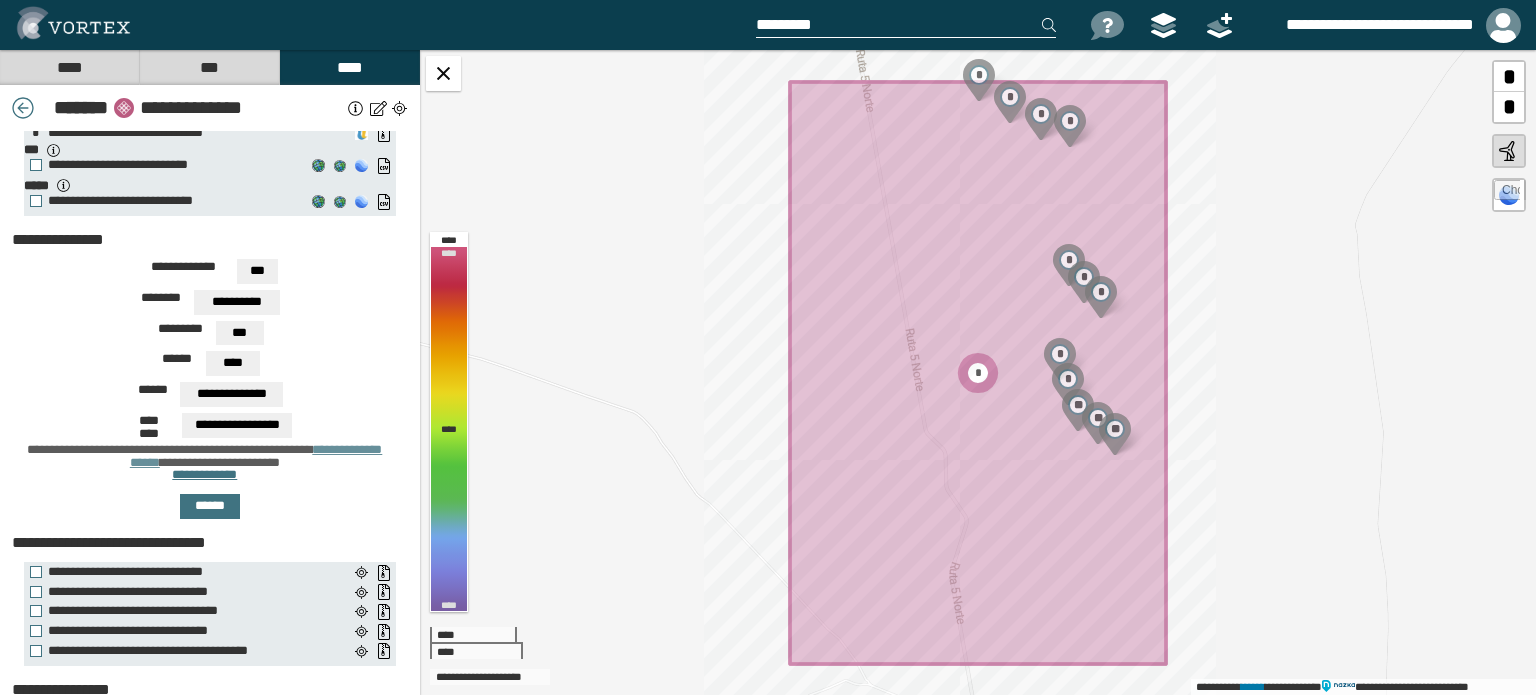 scroll, scrollTop: 99, scrollLeft: 0, axis: vertical 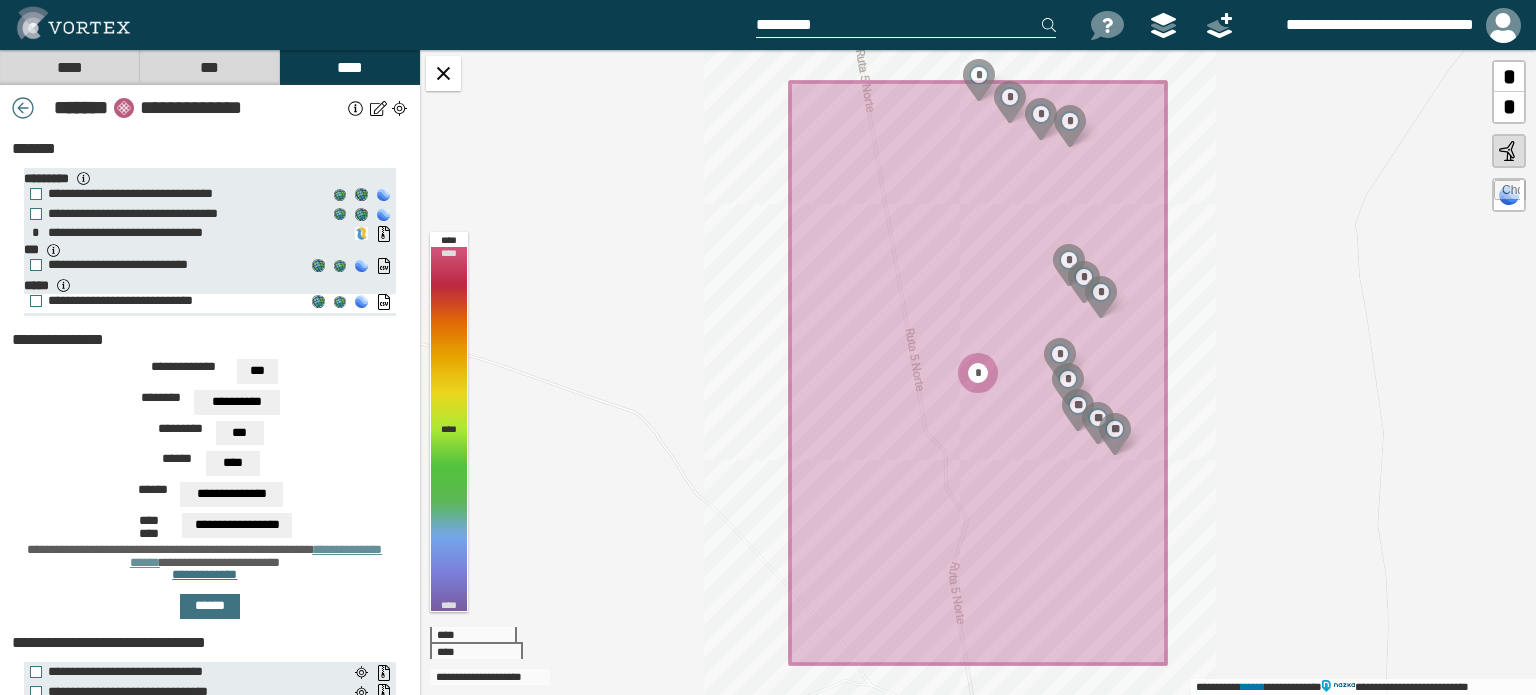 click on "**********" at bounding box center (162, 301) 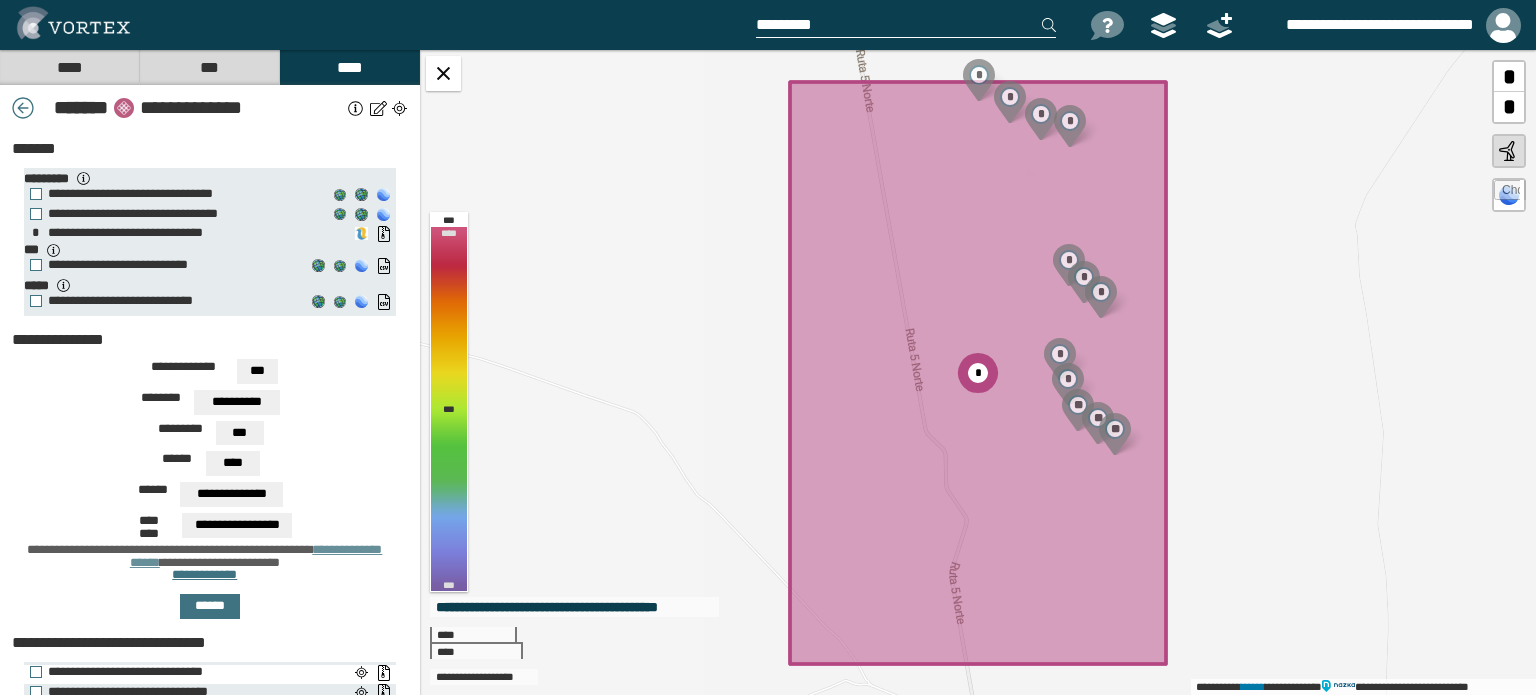 click on "**********" at bounding box center [184, 672] 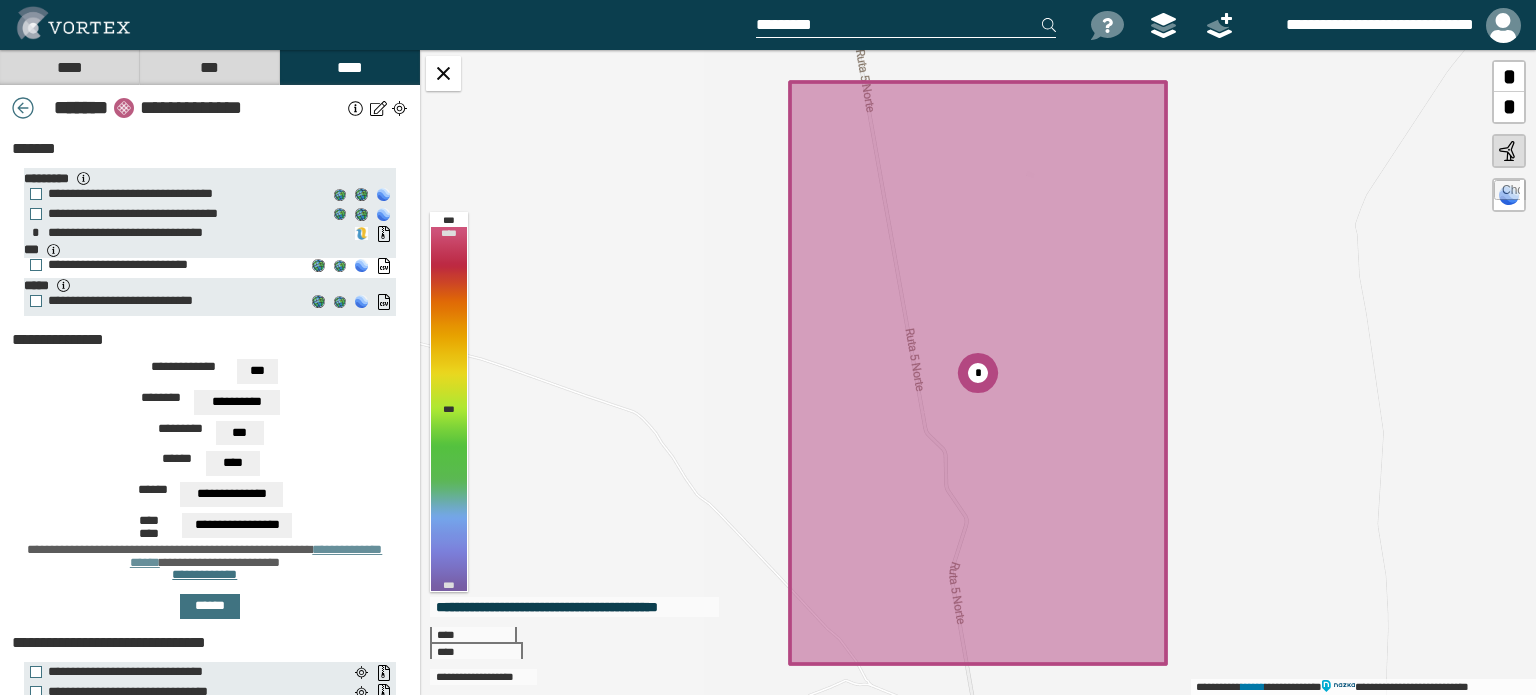 click on "**********" at bounding box center (162, 265) 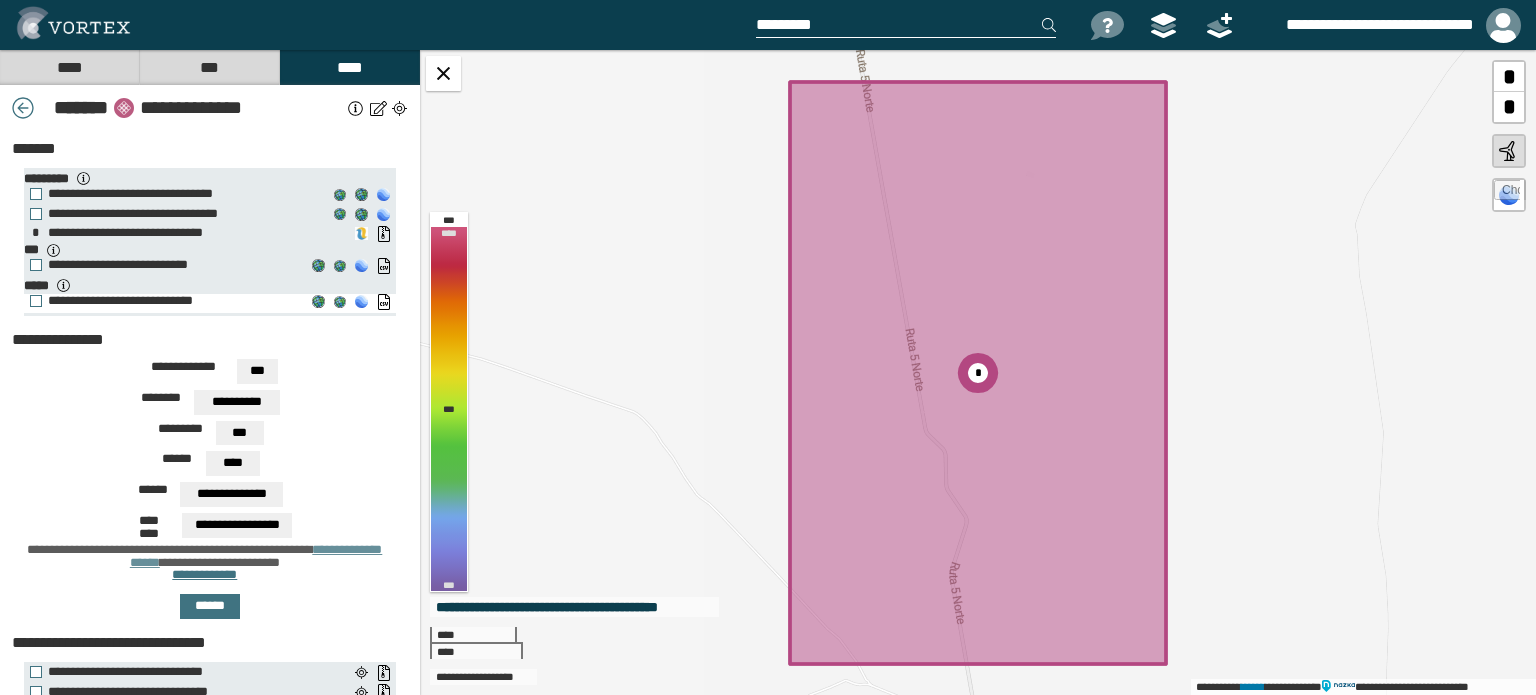 click on "**********" at bounding box center (162, 301) 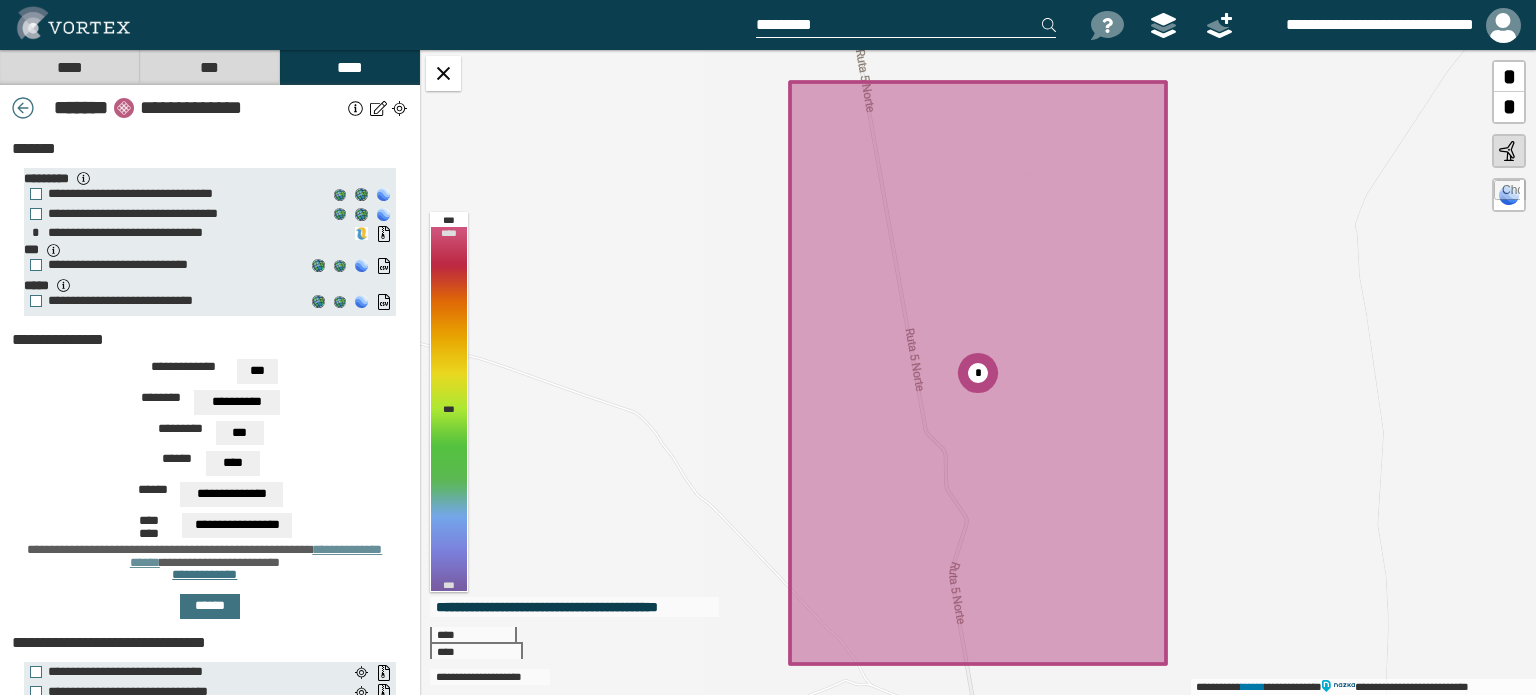 click at bounding box center (356, 108) 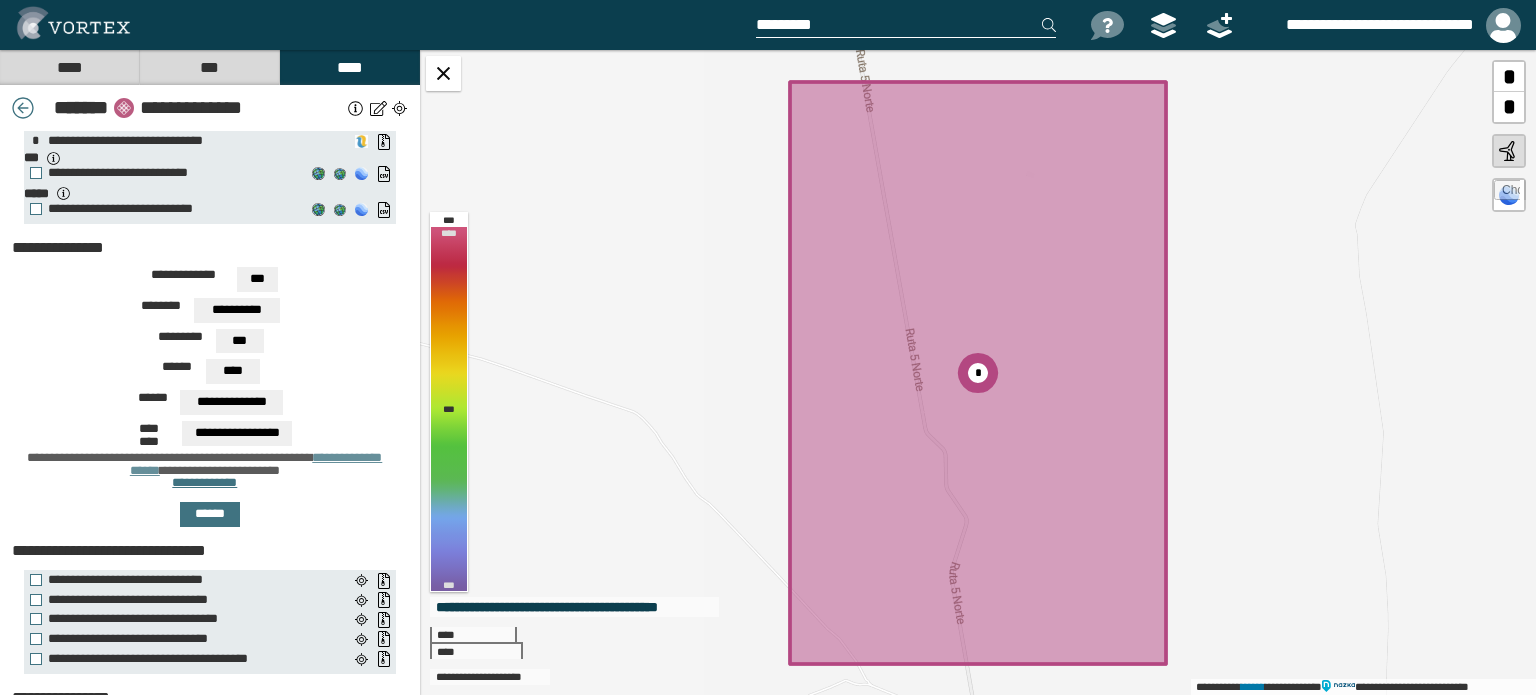 scroll, scrollTop: 400, scrollLeft: 0, axis: vertical 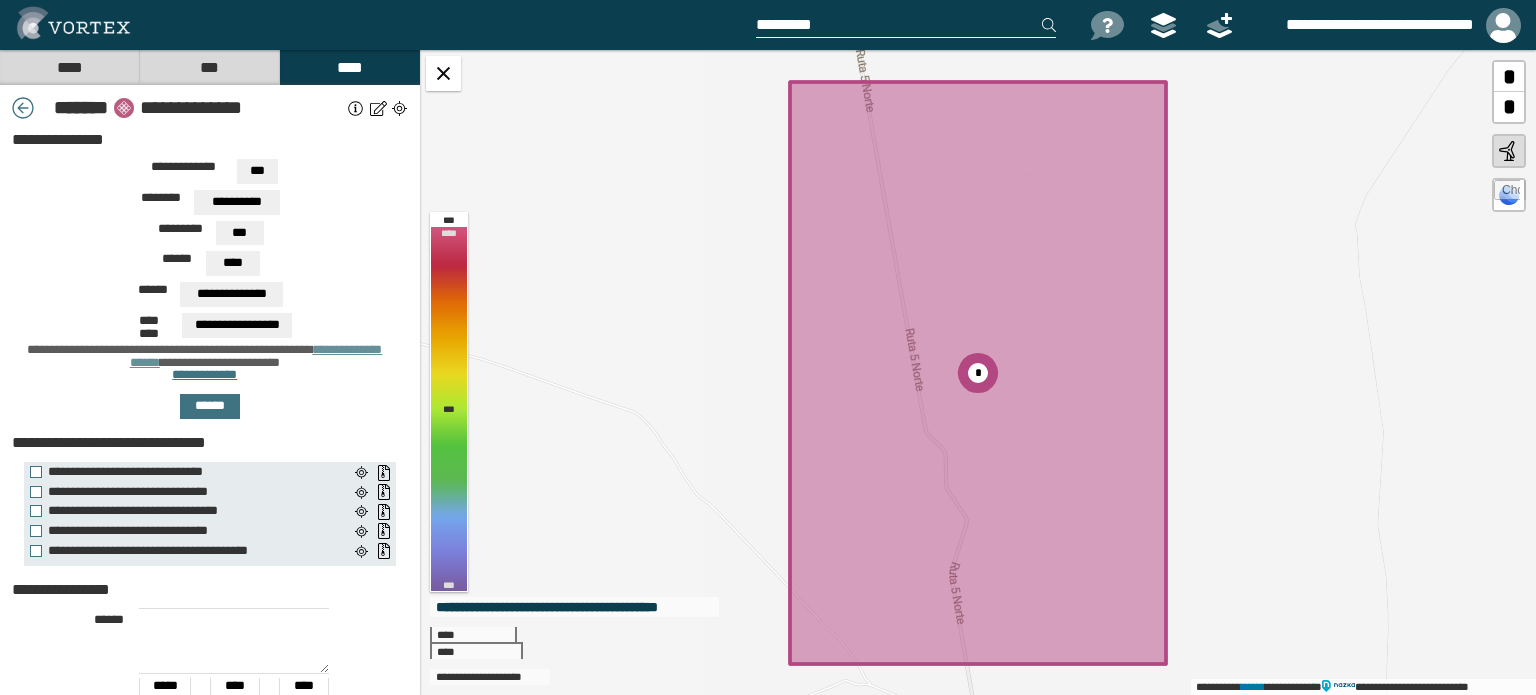 click 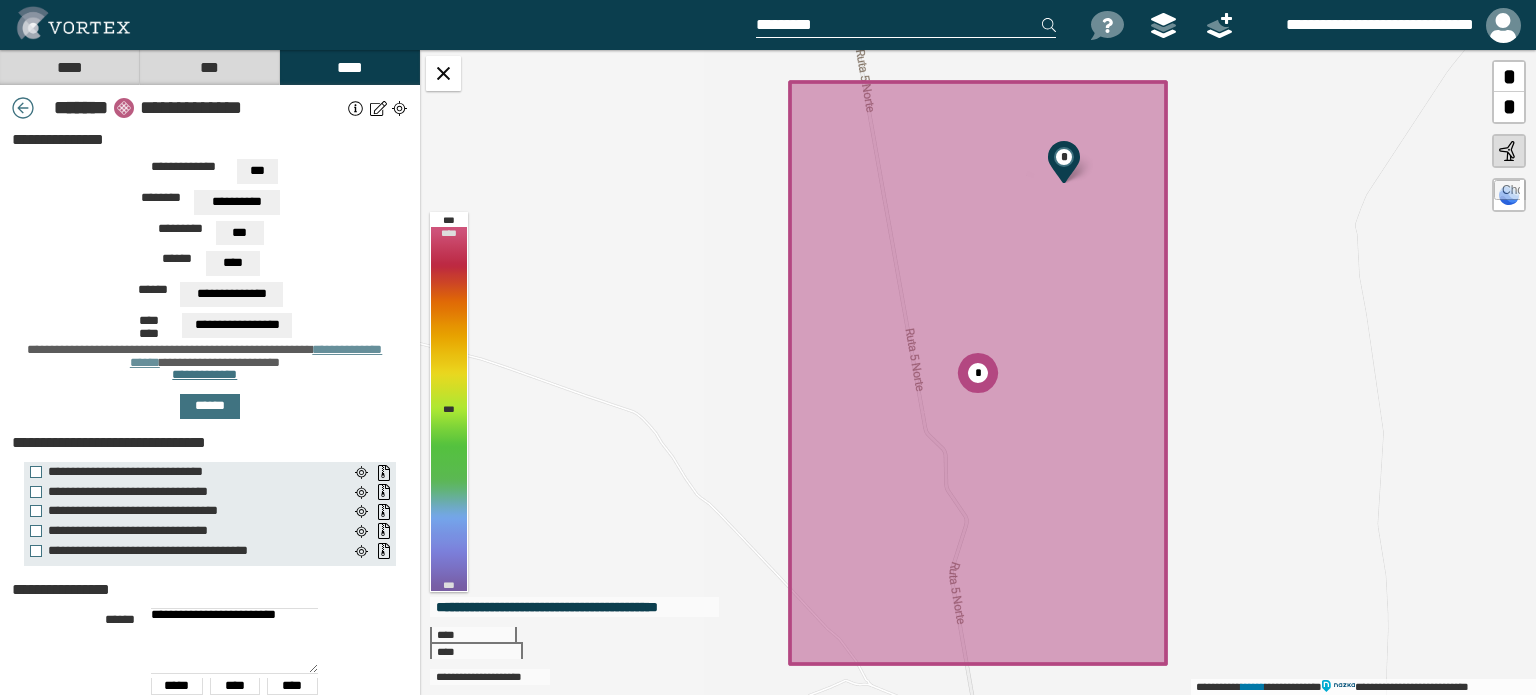 click 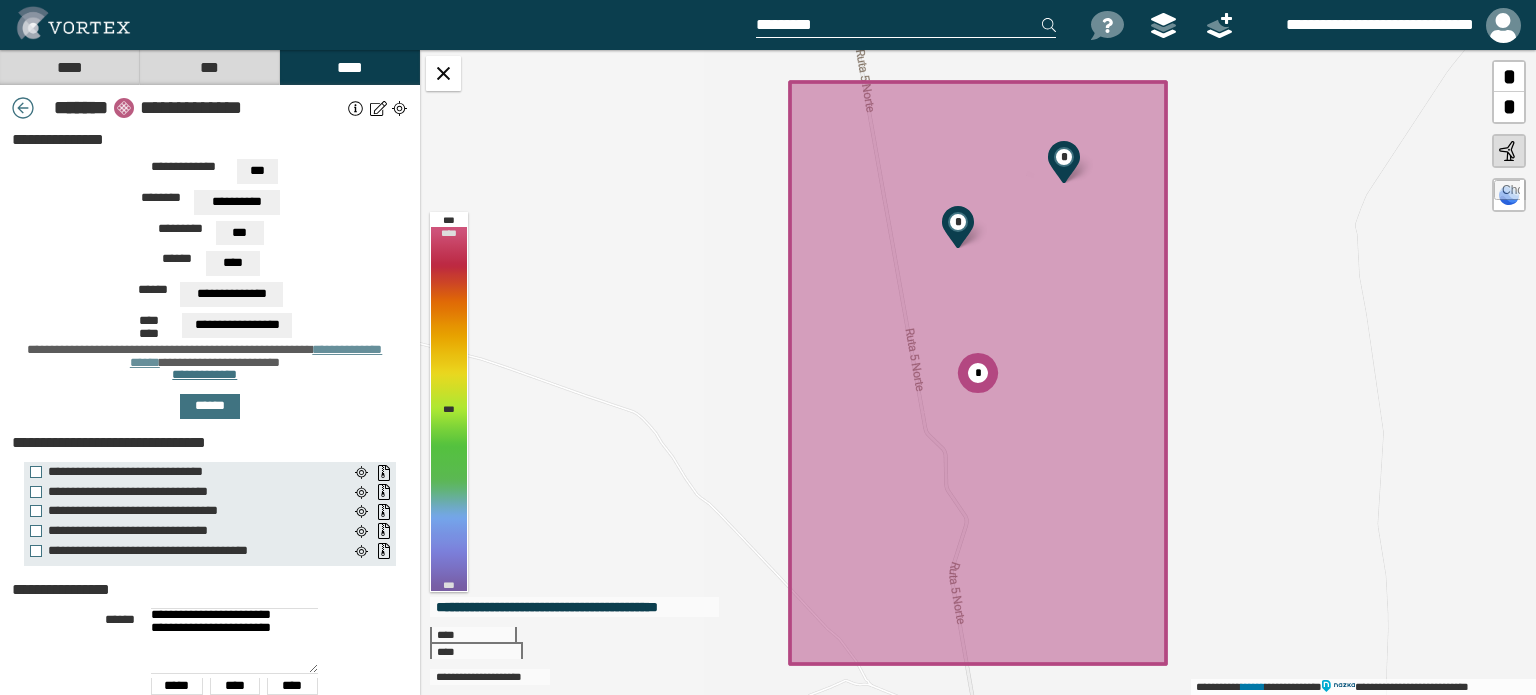 click 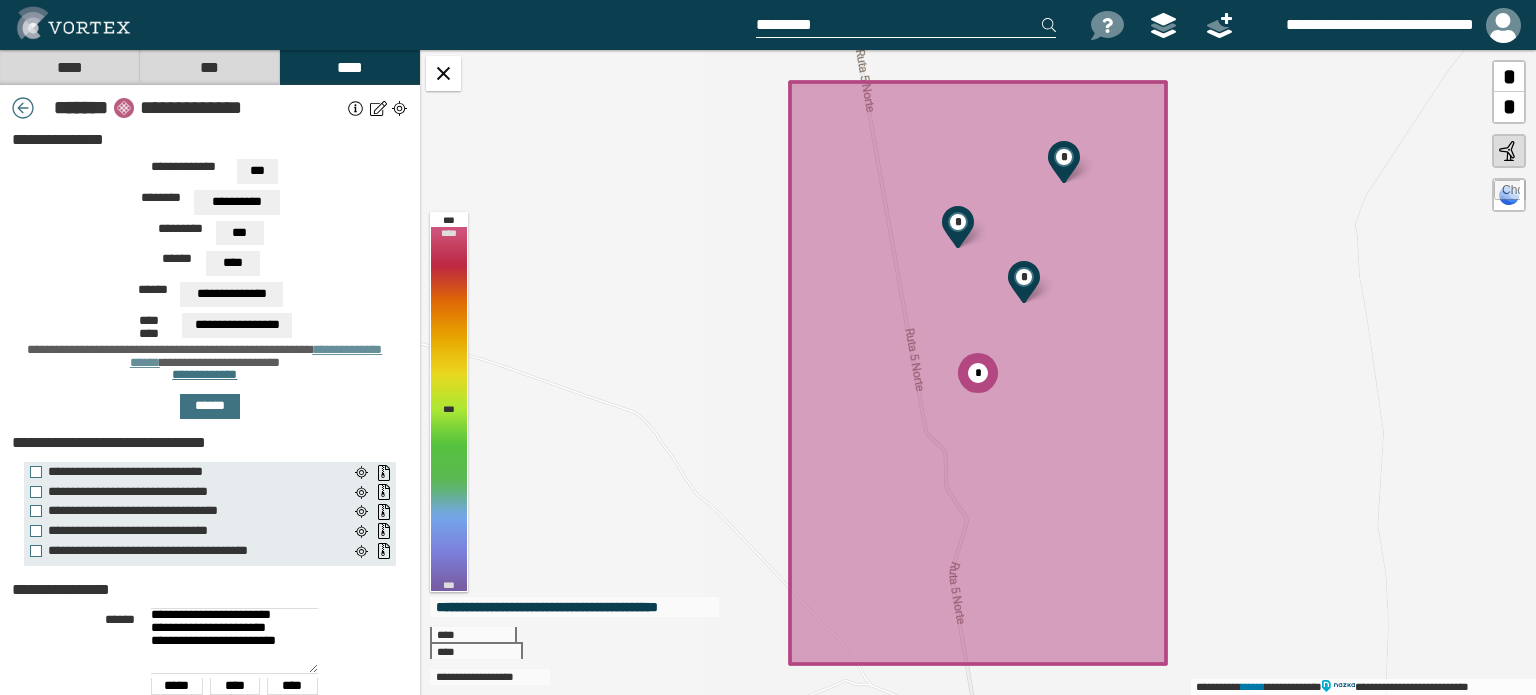click 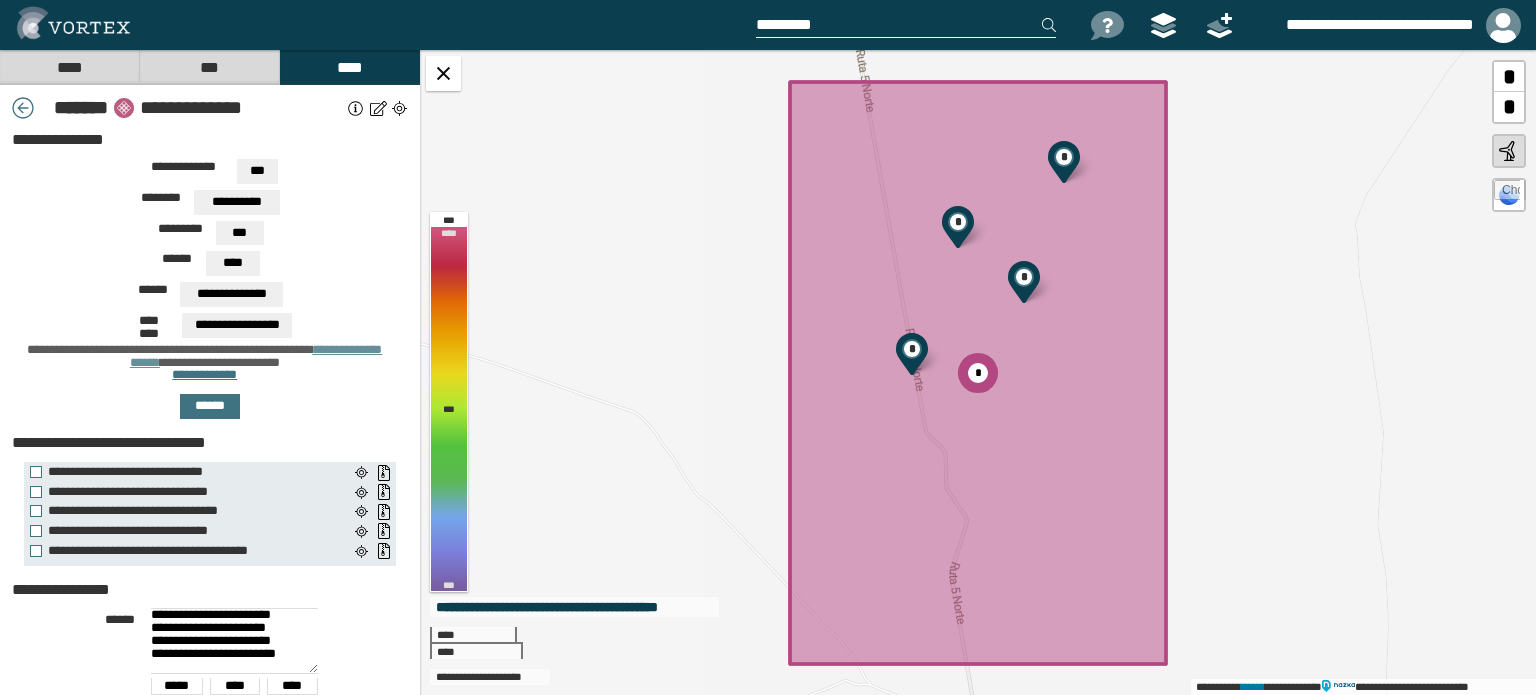 click 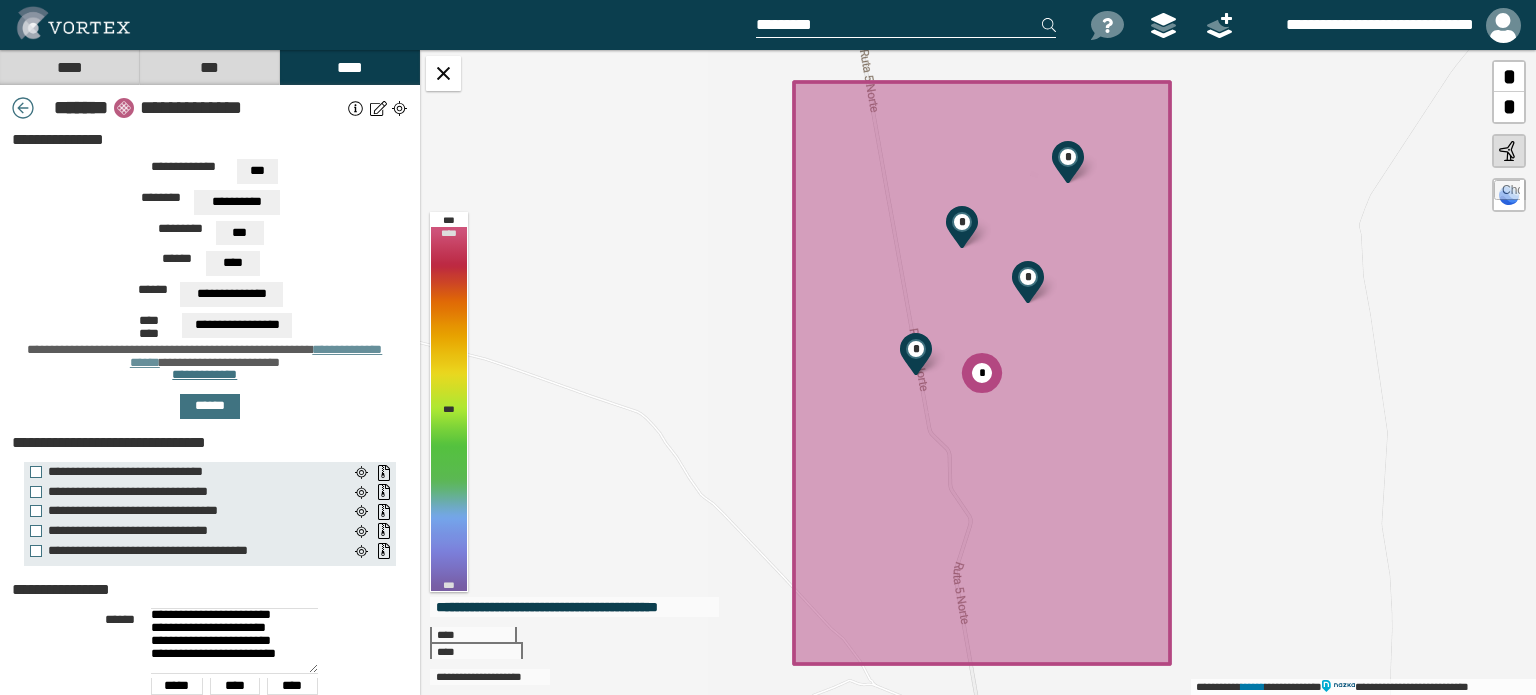 click 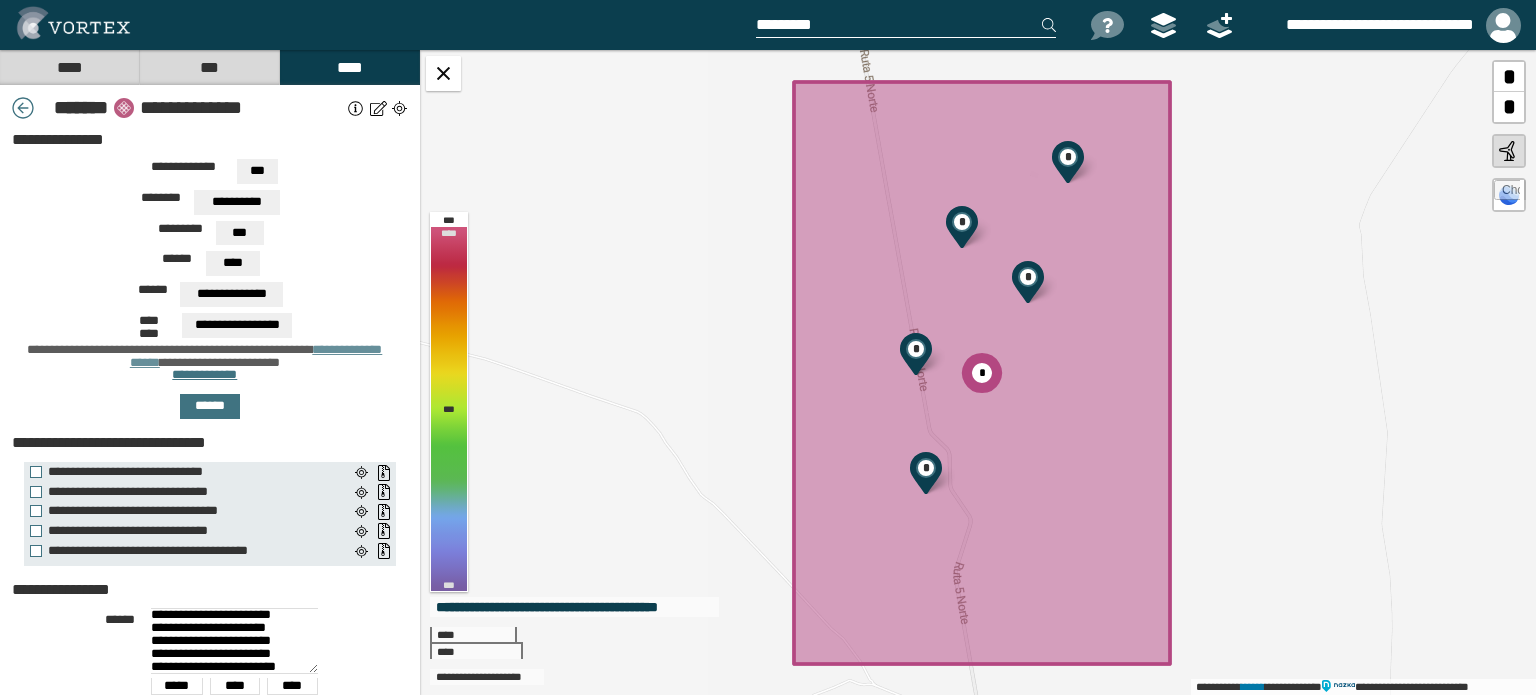 click 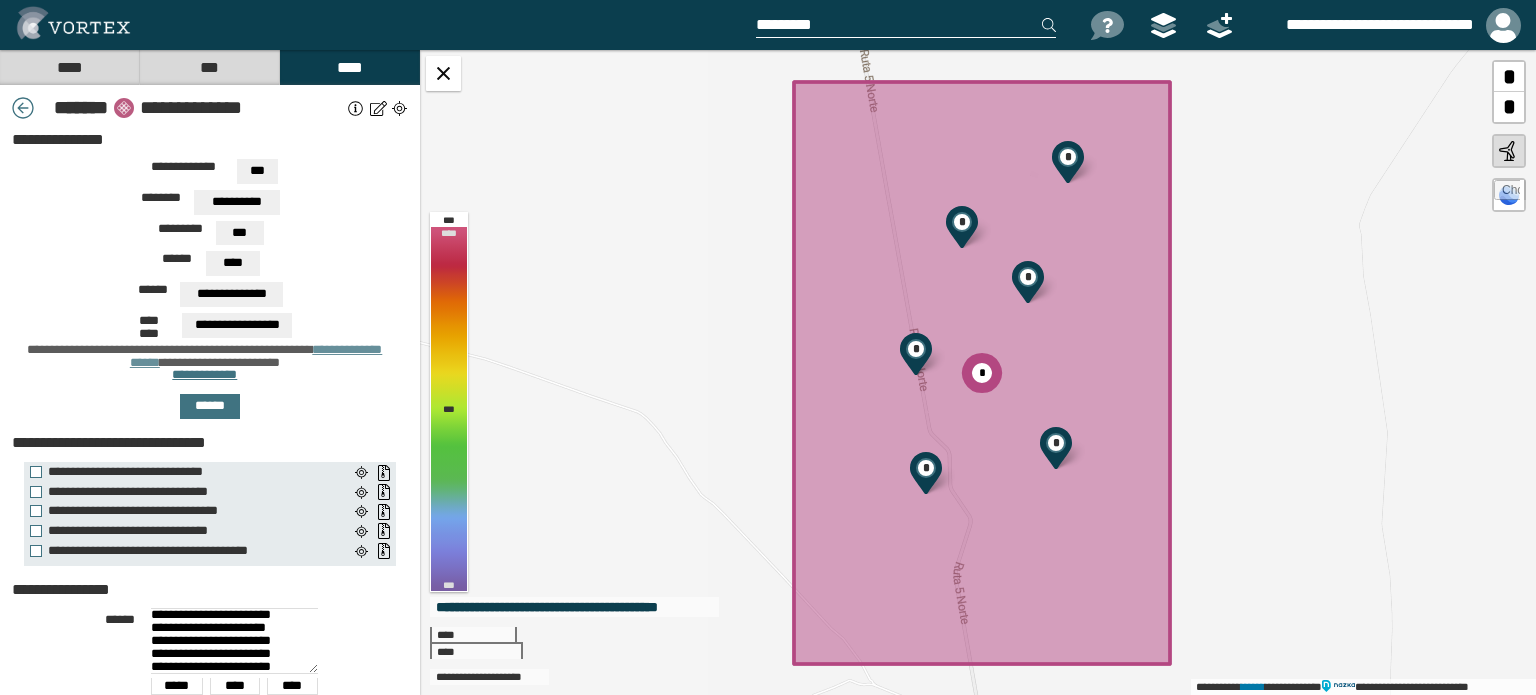 click 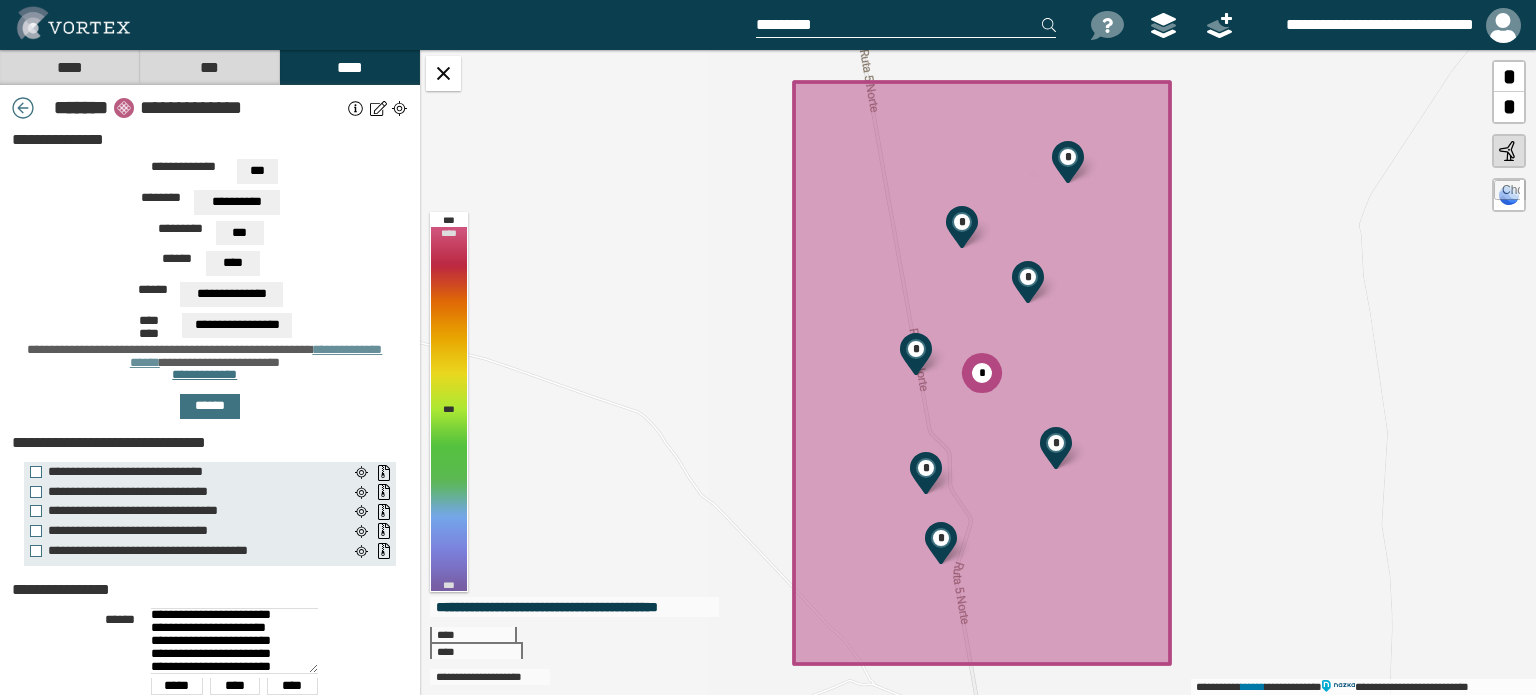 click 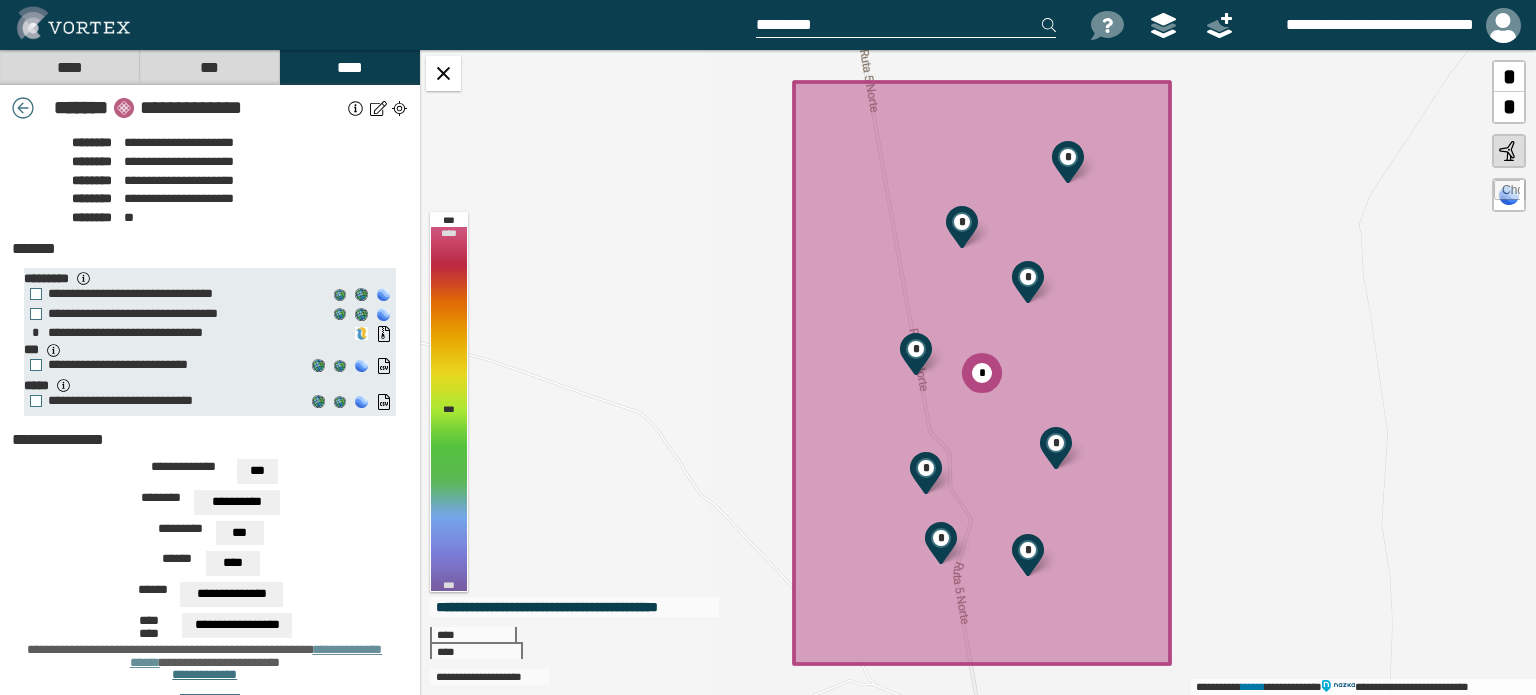 scroll, scrollTop: 0, scrollLeft: 0, axis: both 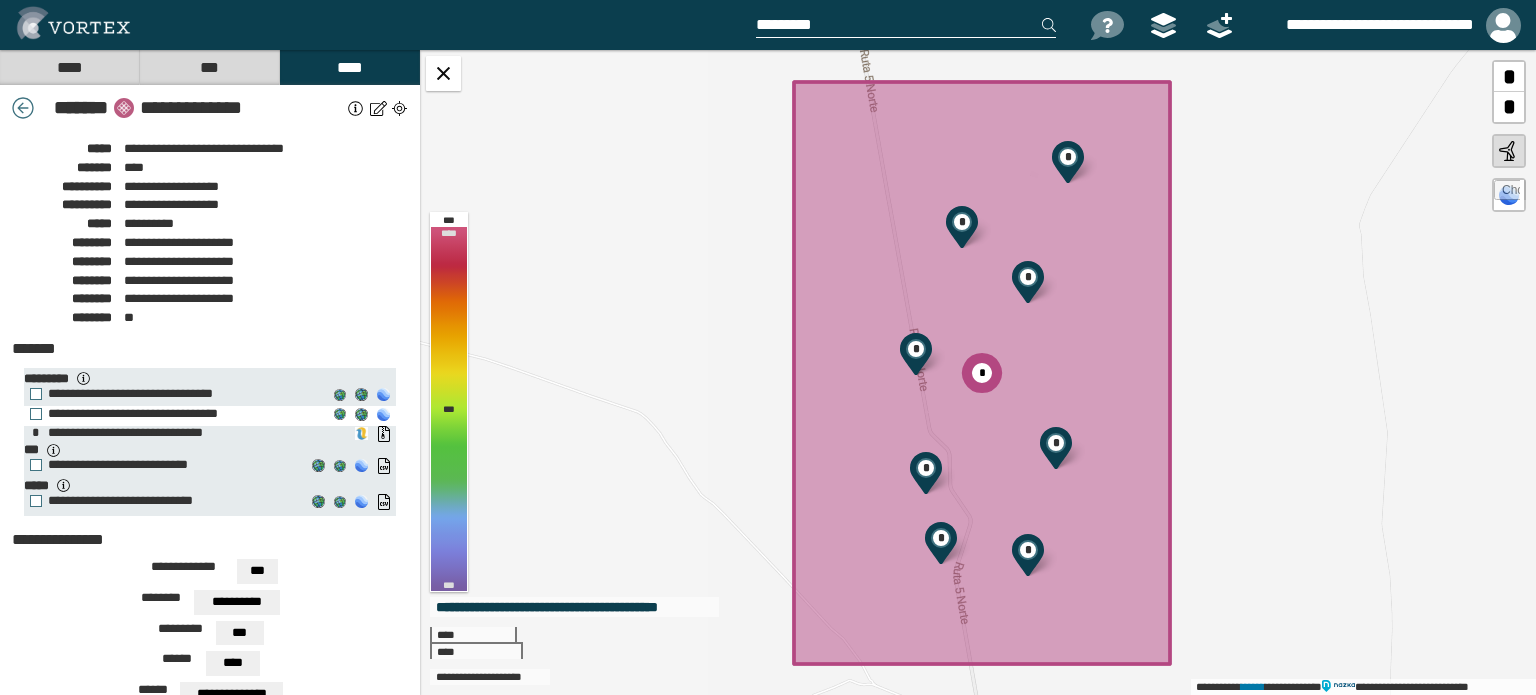 click on "**********" at bounding box center [173, 414] 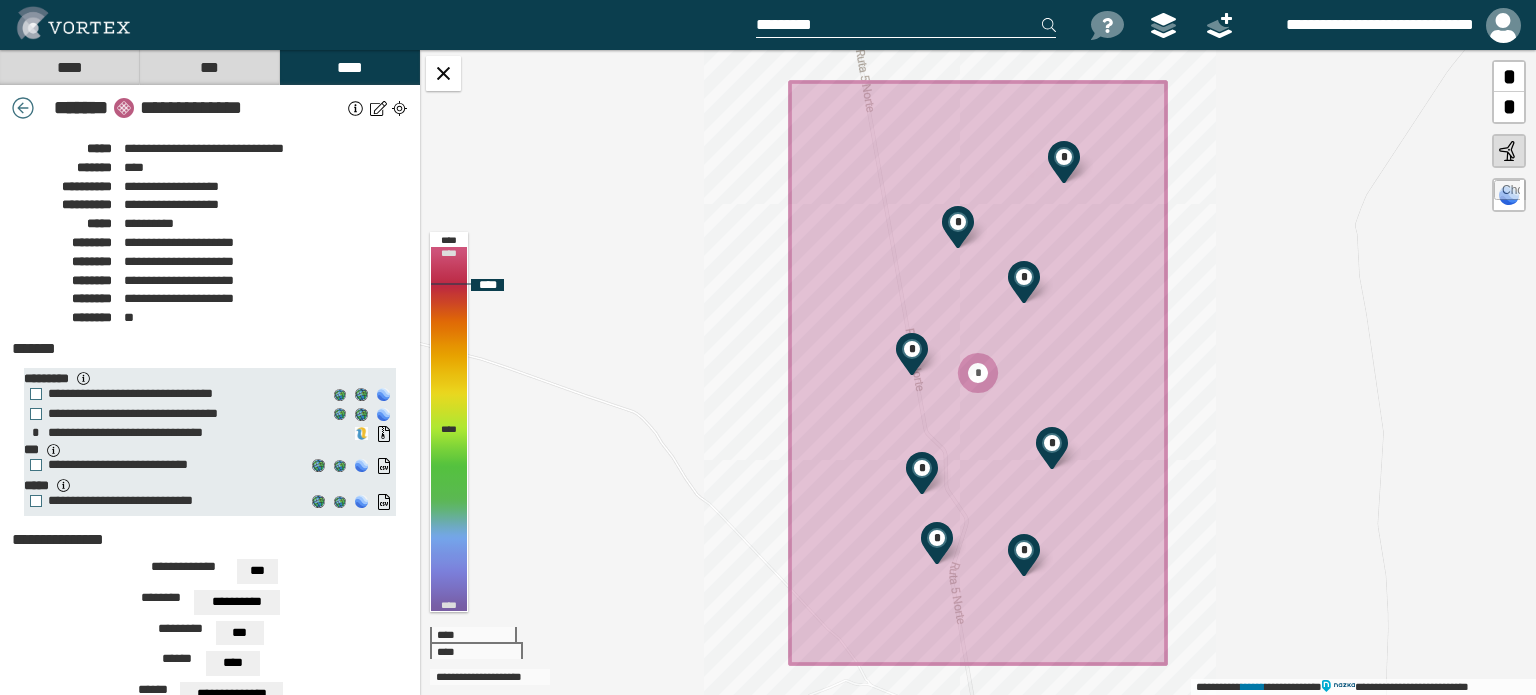 click 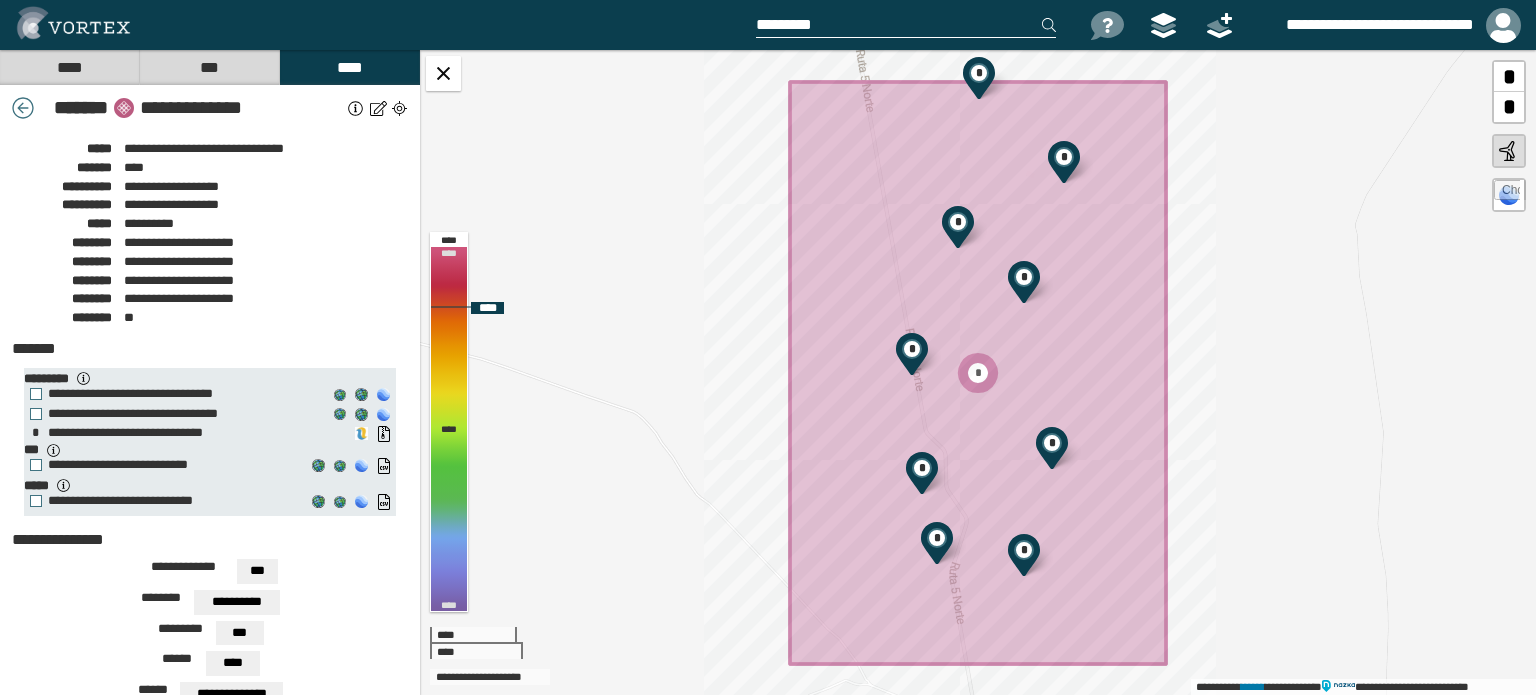 click 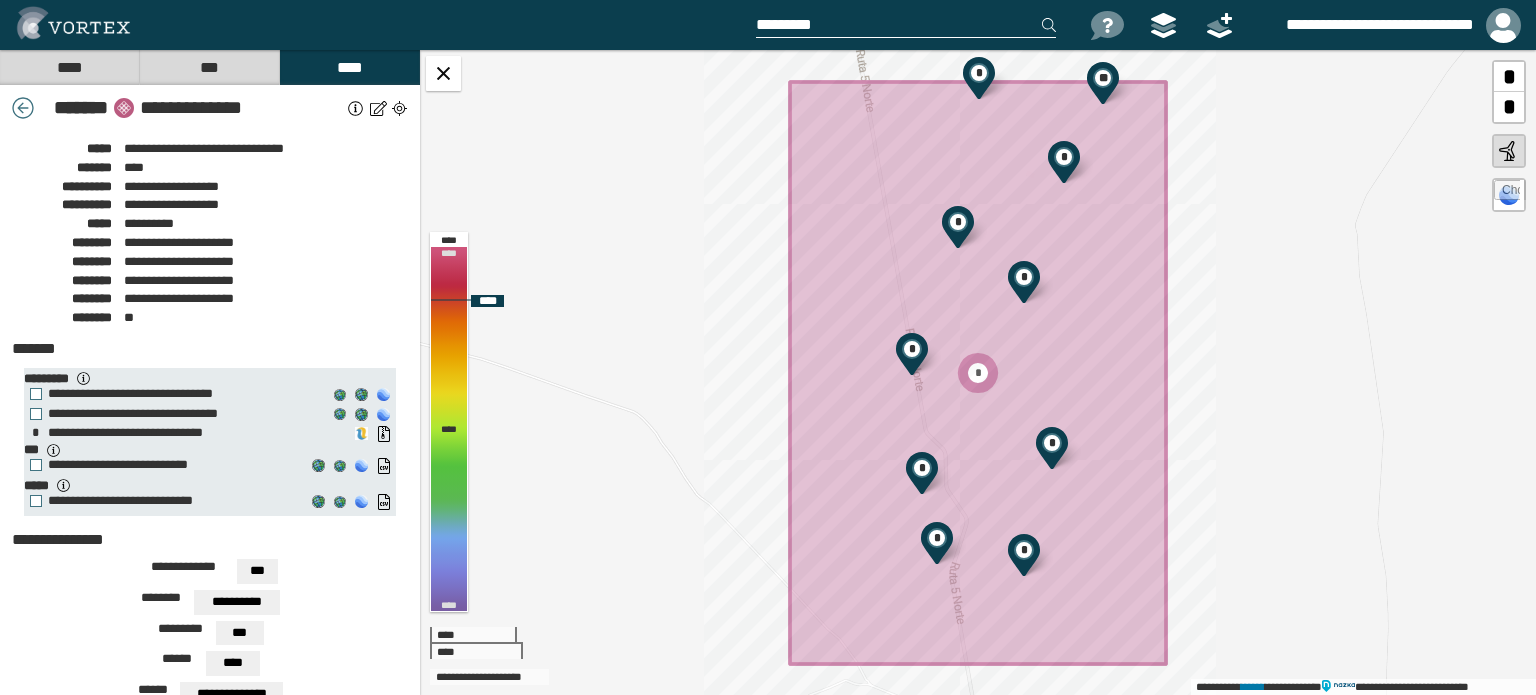 click 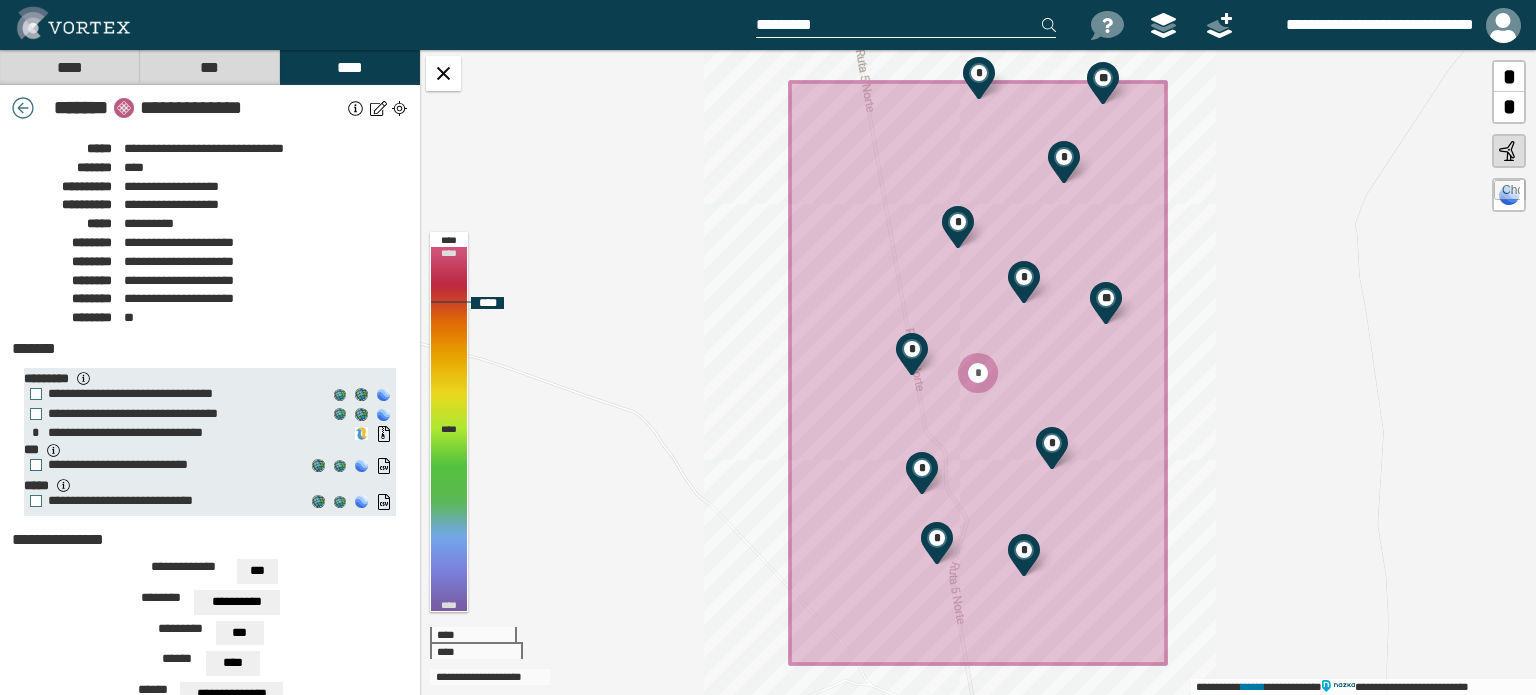click 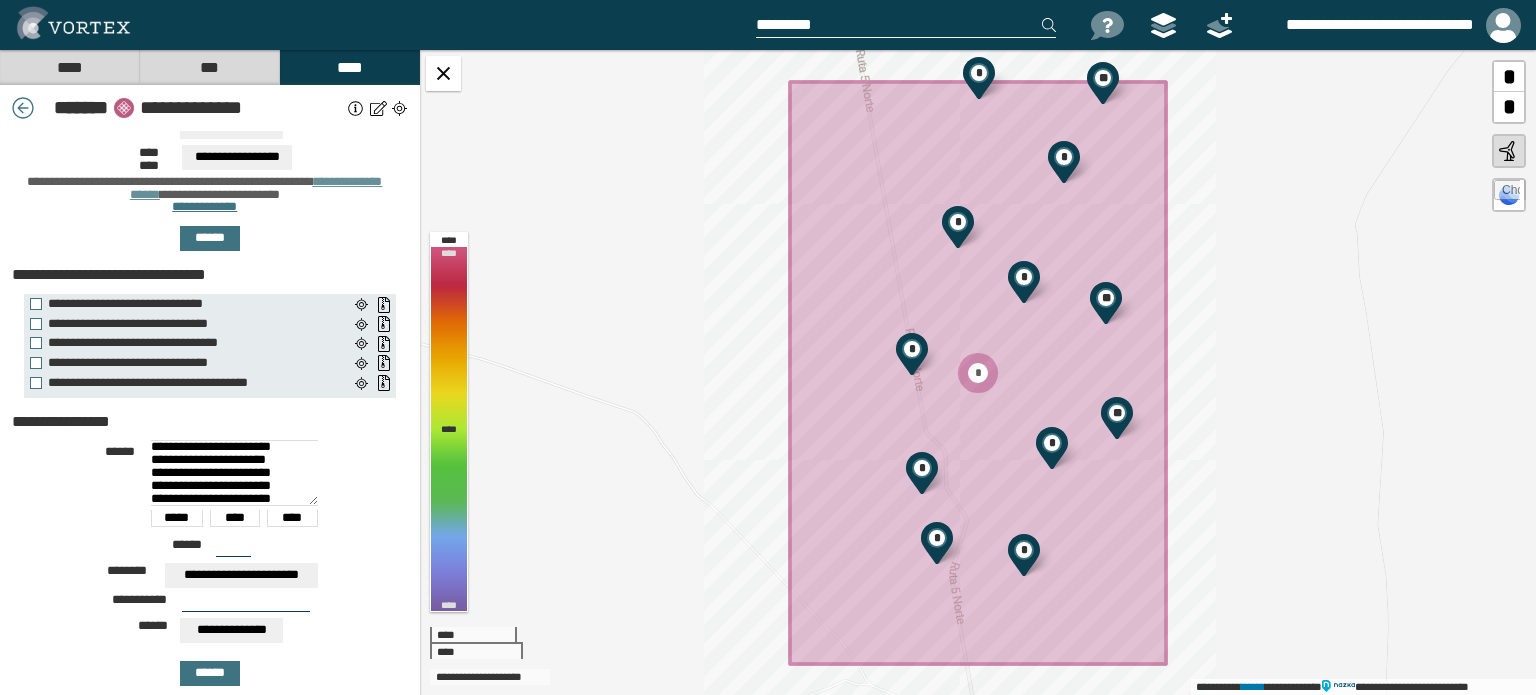 scroll, scrollTop: 600, scrollLeft: 0, axis: vertical 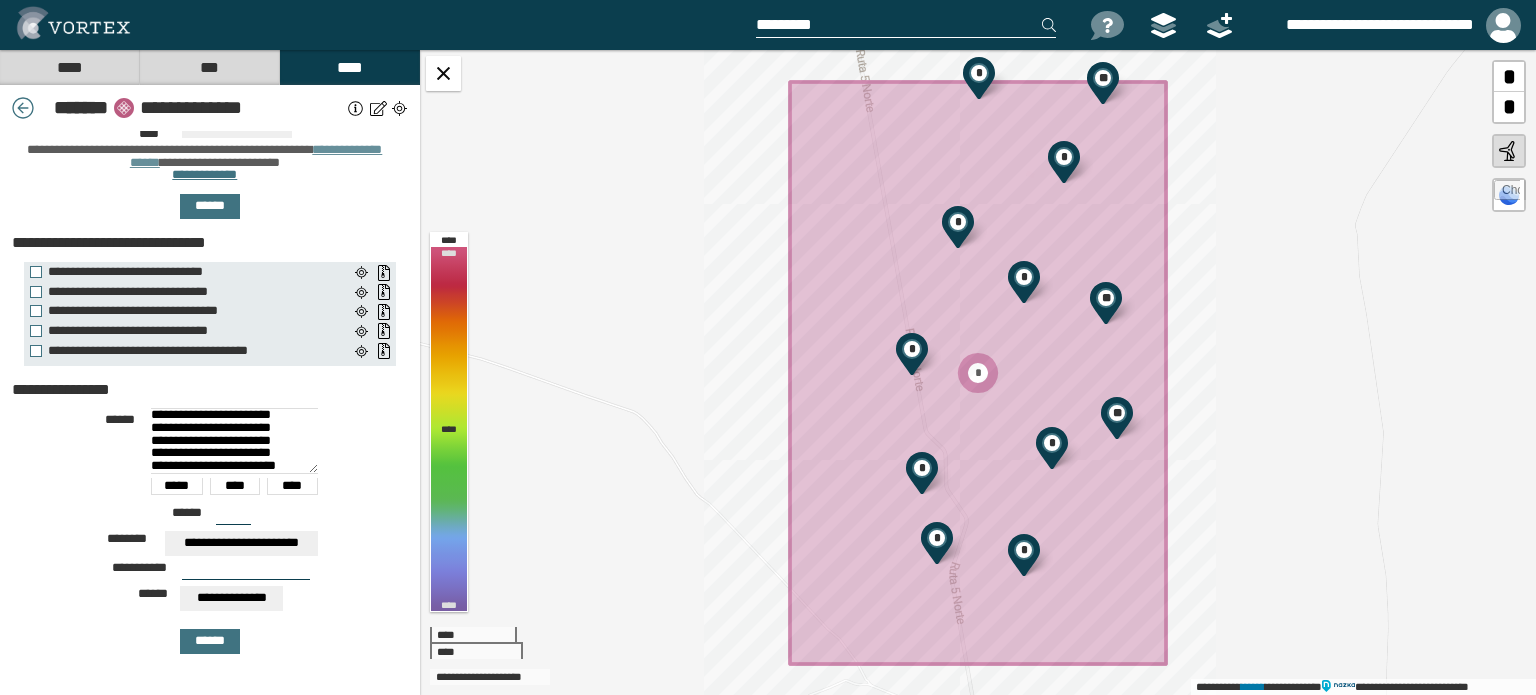 drag, startPoint x: 145, startPoint y: 403, endPoint x: 326, endPoint y: 513, distance: 211.80415 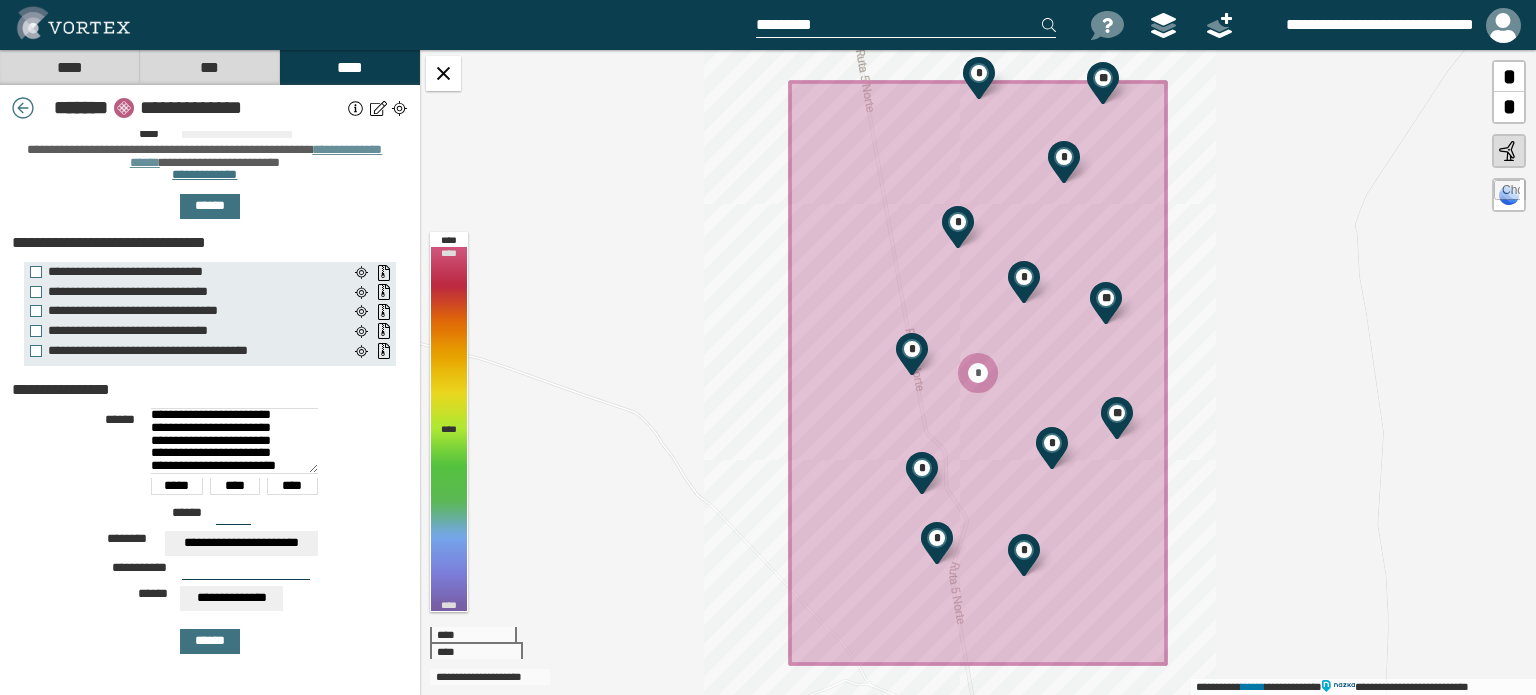 click on "[FIRST] [LAST]
[ADDRESS]
[CITY], [STATE] [POSTAL_CODE]
[COUNTRY]
[PHONE]
[EMAIL]
[CREDIT_CARD]
[PASSPORT_NUMBER]
[DRIVER_LICENSE]
[BIRTH_DATE]
[AGE]" at bounding box center (210, 530) 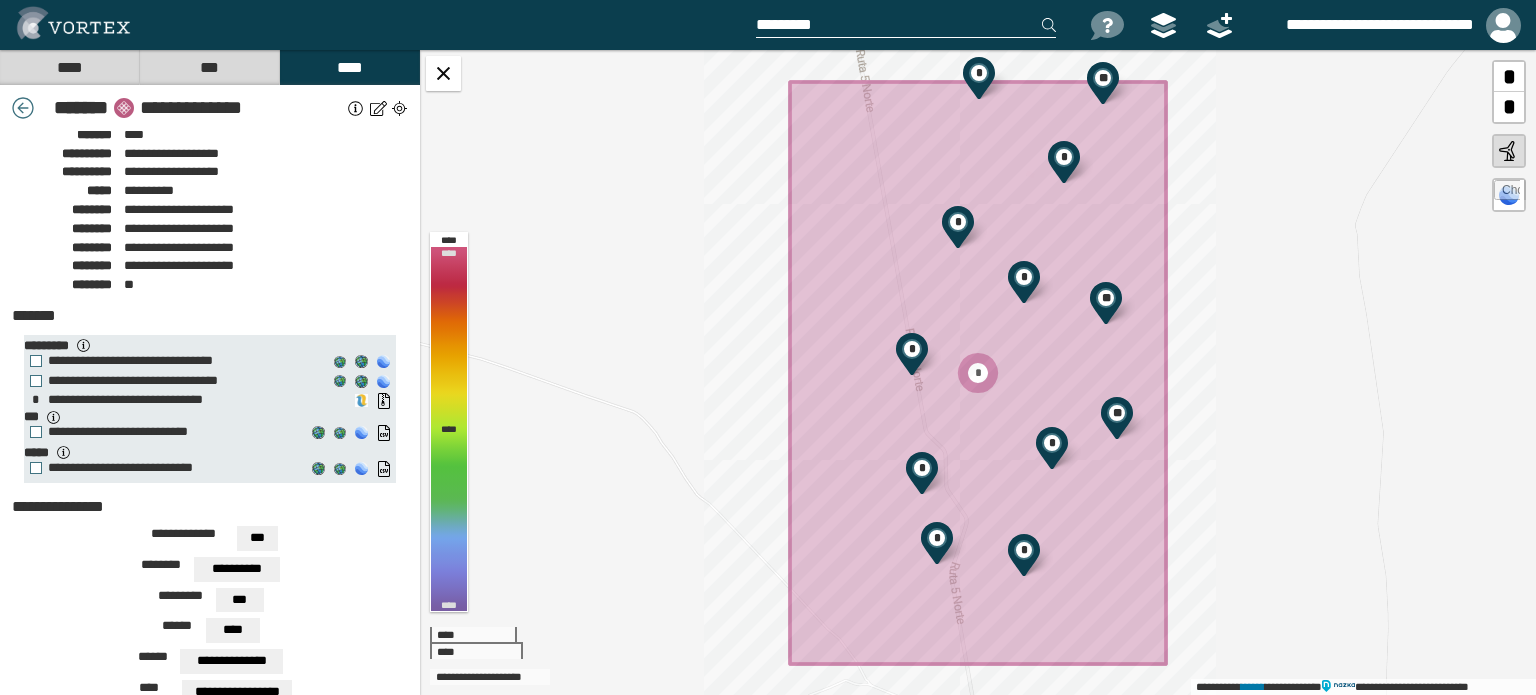 scroll, scrollTop: 0, scrollLeft: 0, axis: both 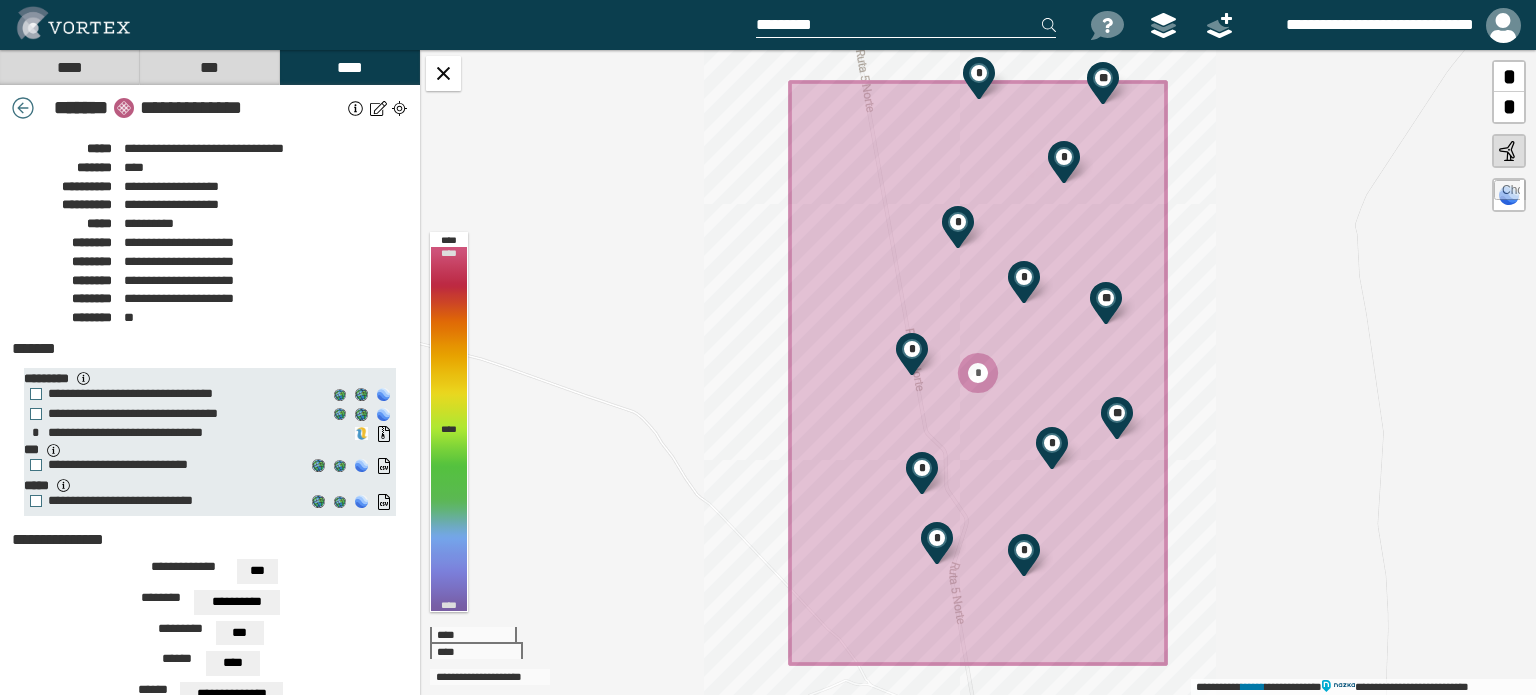 click at bounding box center [356, 108] 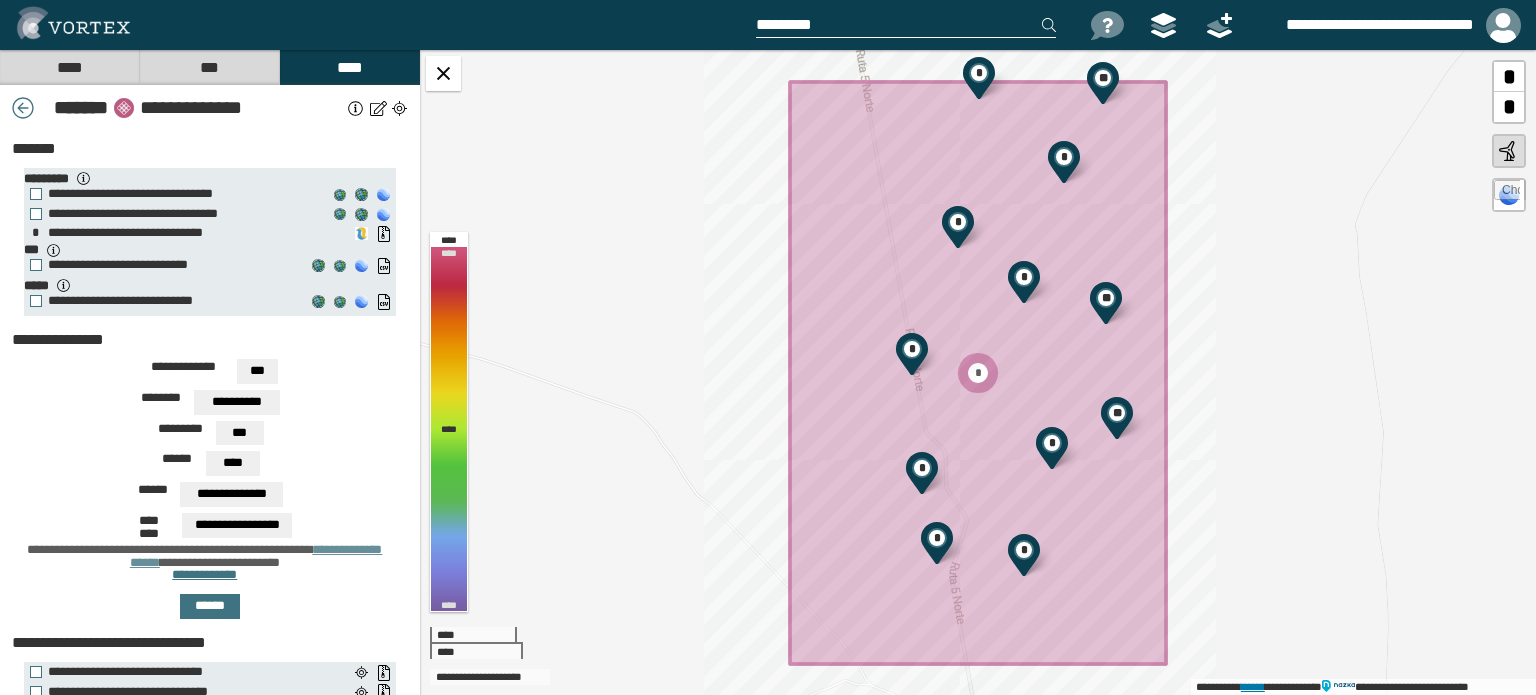 click on "******" at bounding box center (1253, 686) 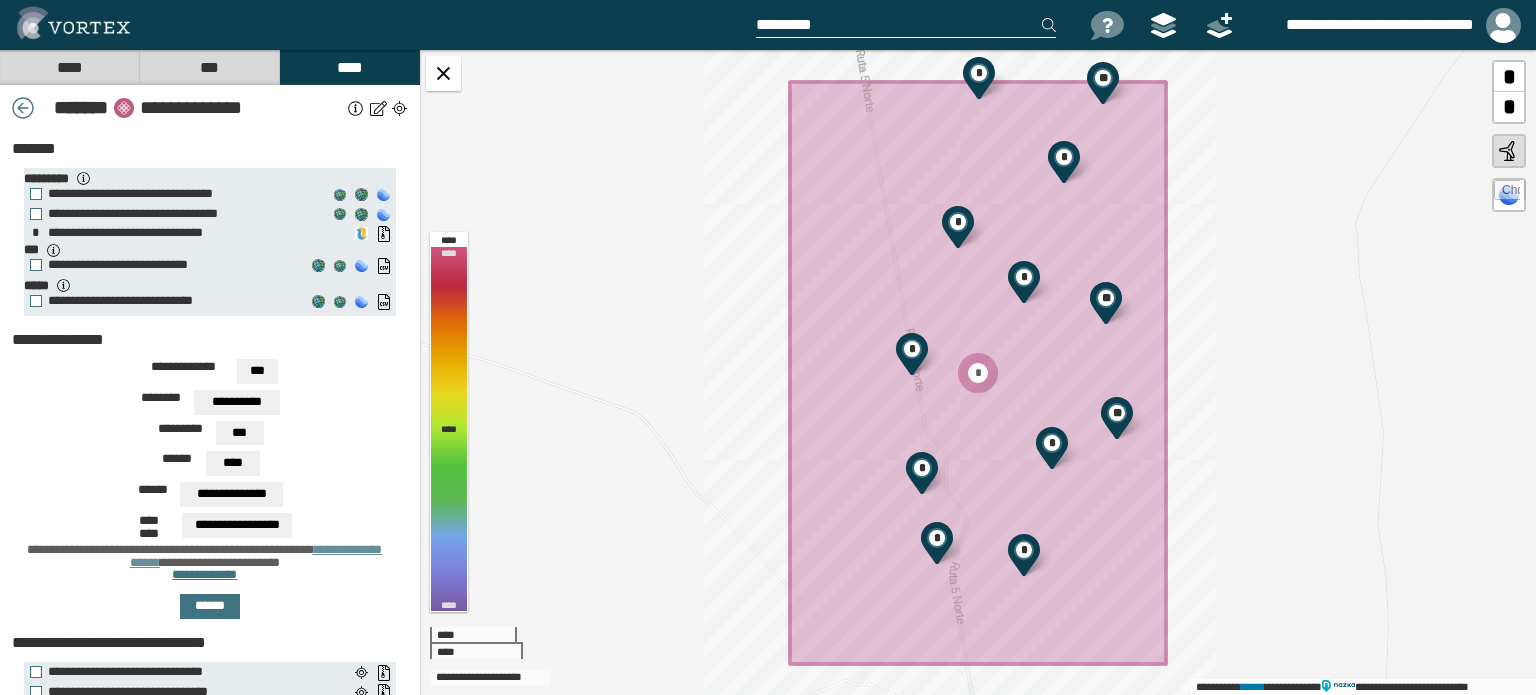 click on "***" at bounding box center (209, 67) 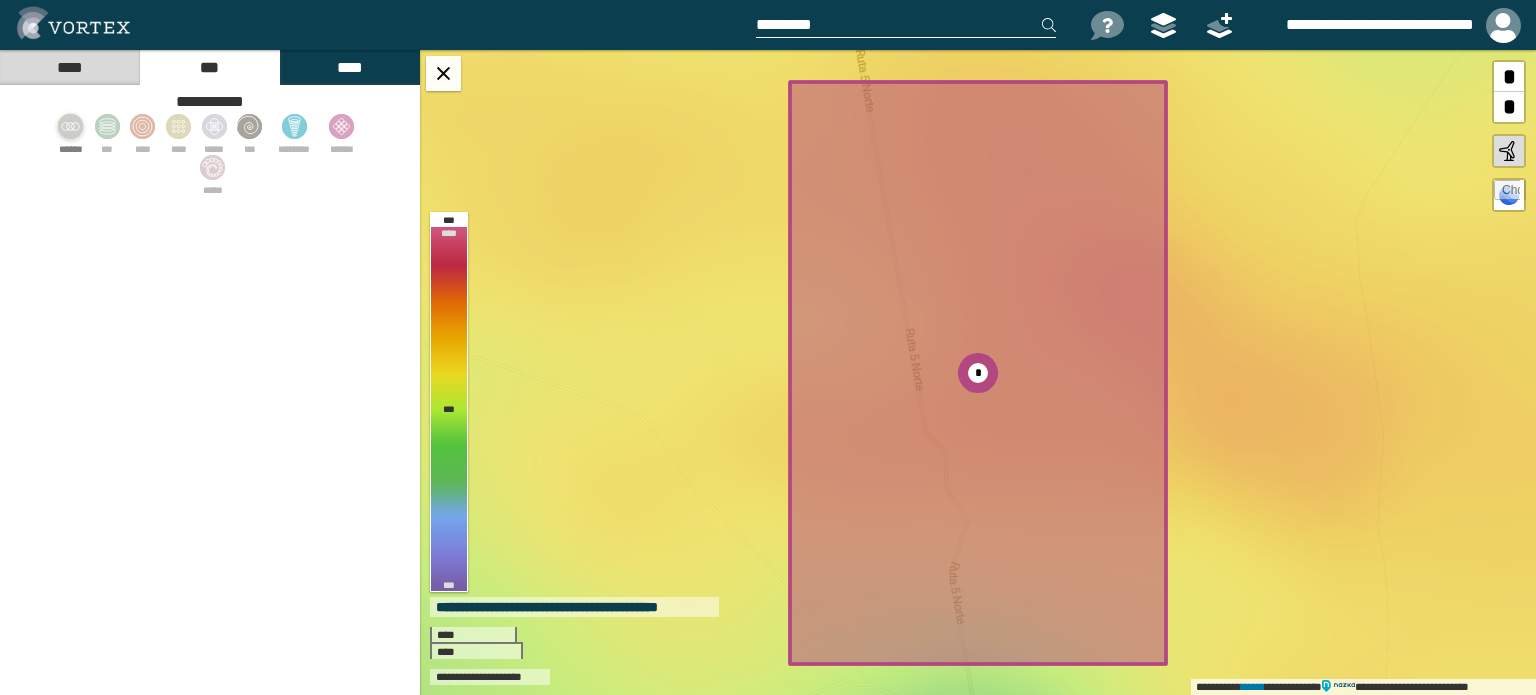 click 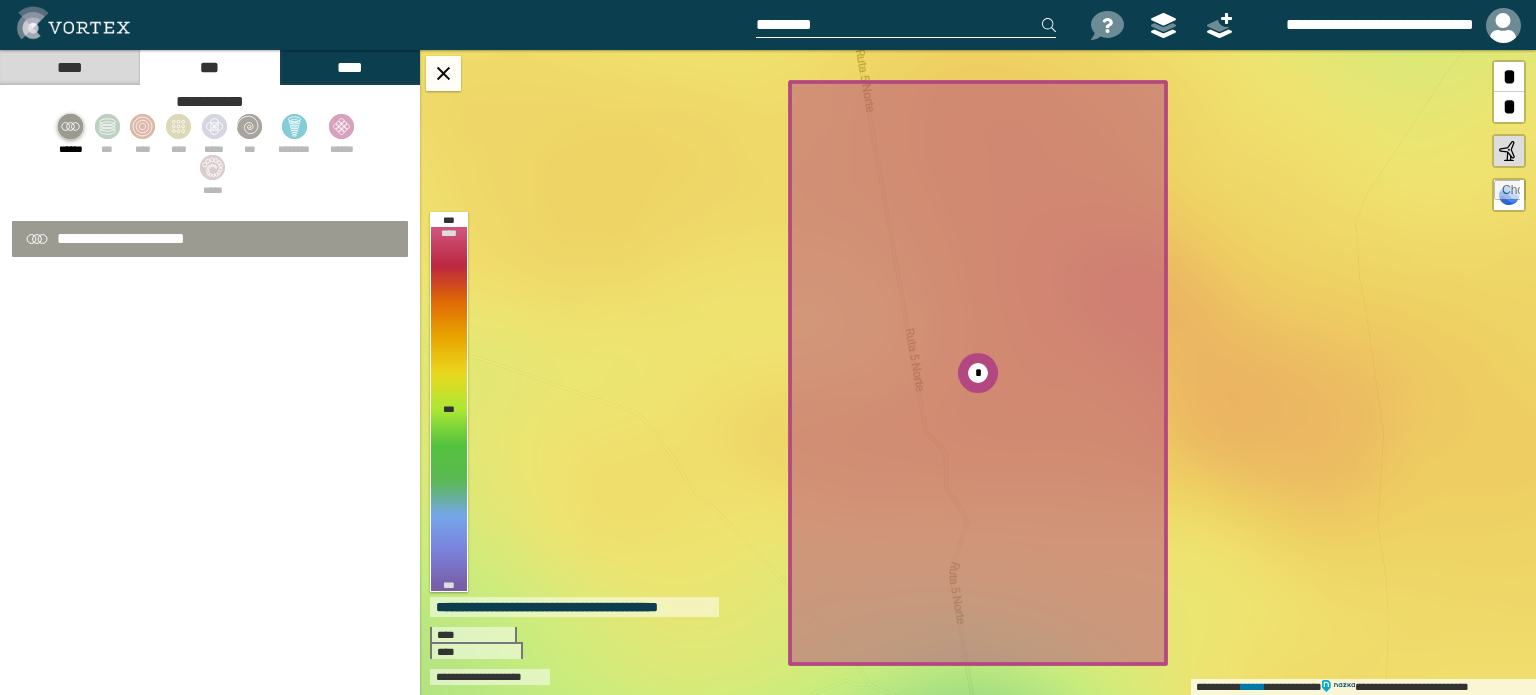select on "*" 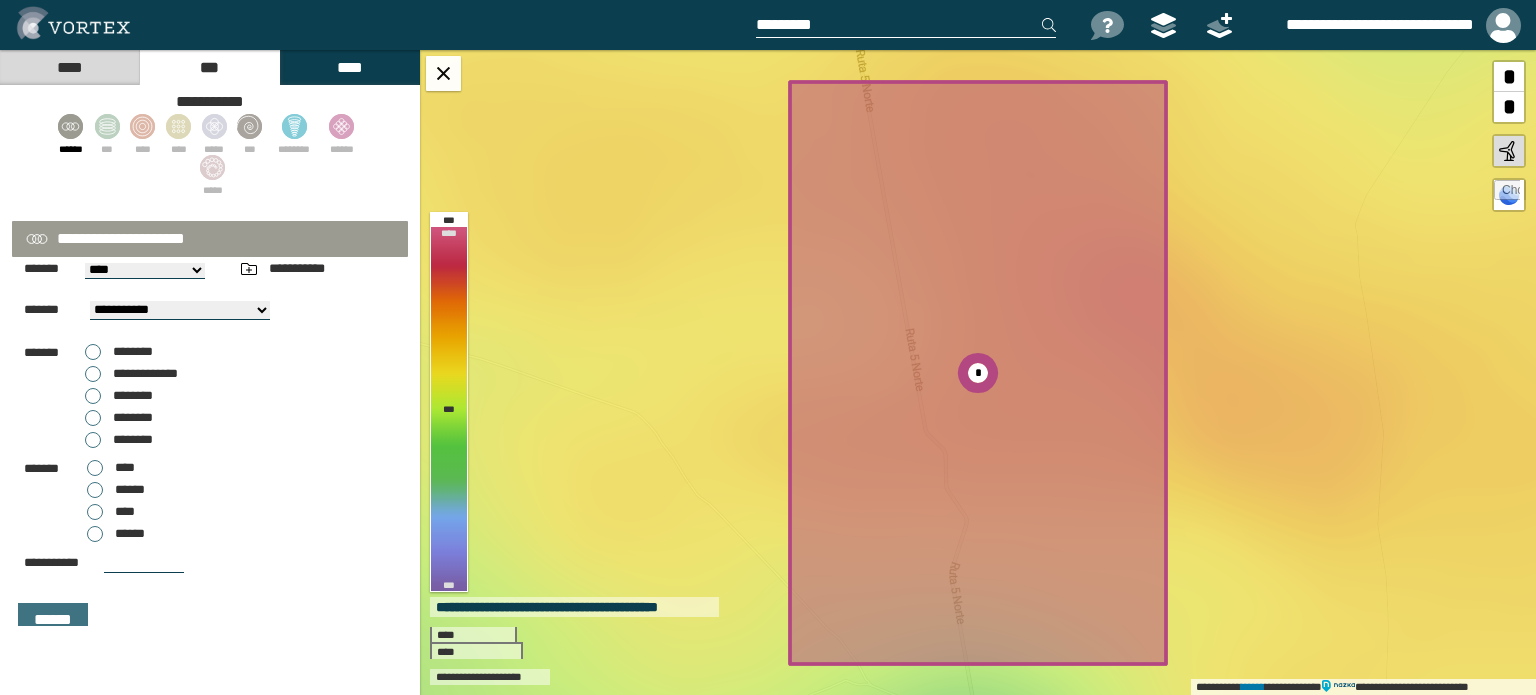 scroll, scrollTop: 116, scrollLeft: 0, axis: vertical 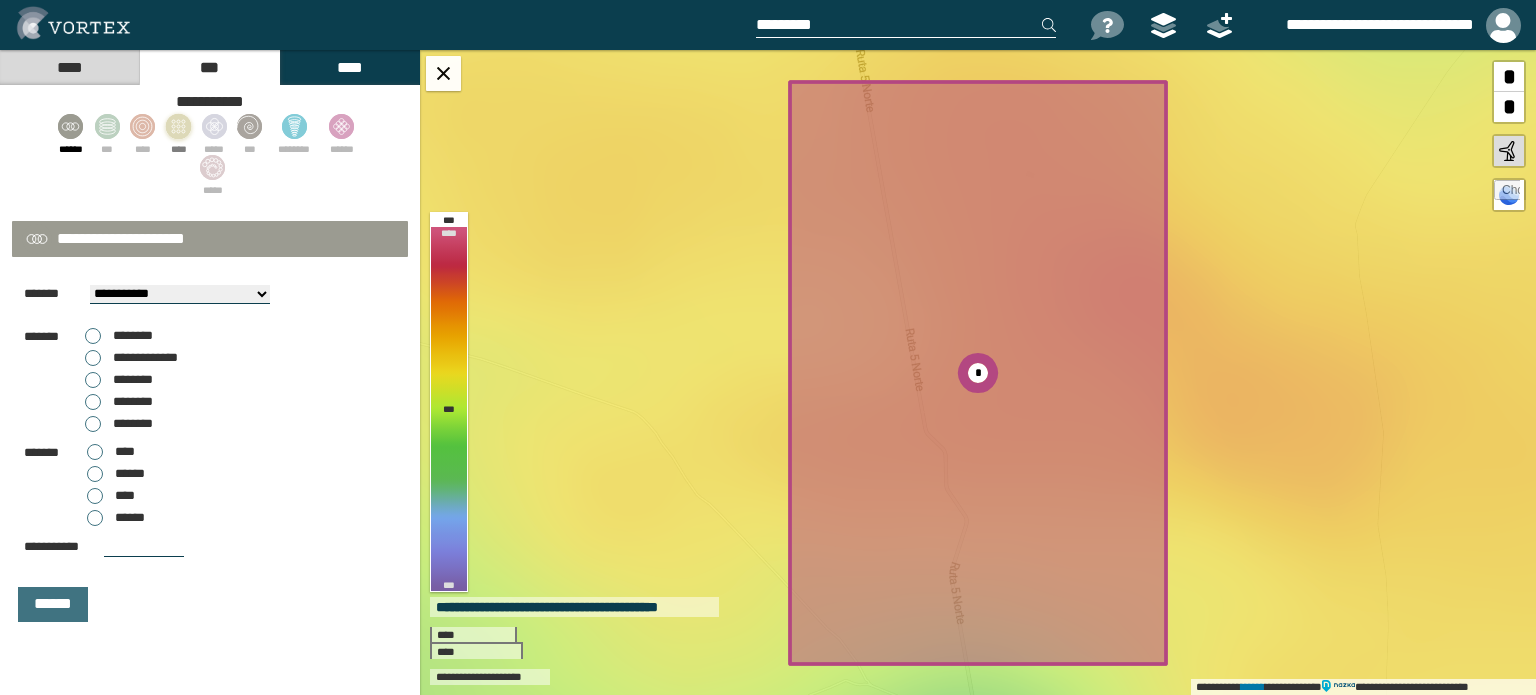 click 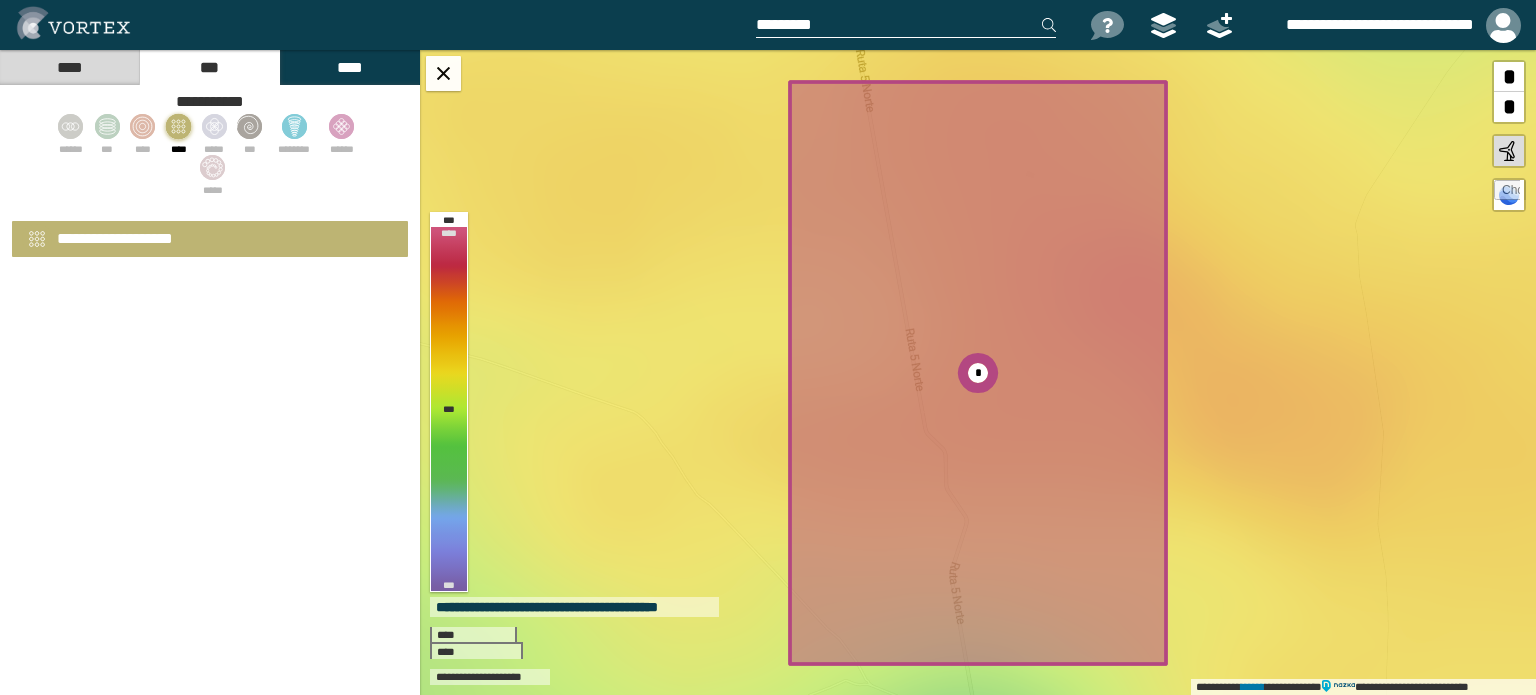 scroll, scrollTop: 0, scrollLeft: 0, axis: both 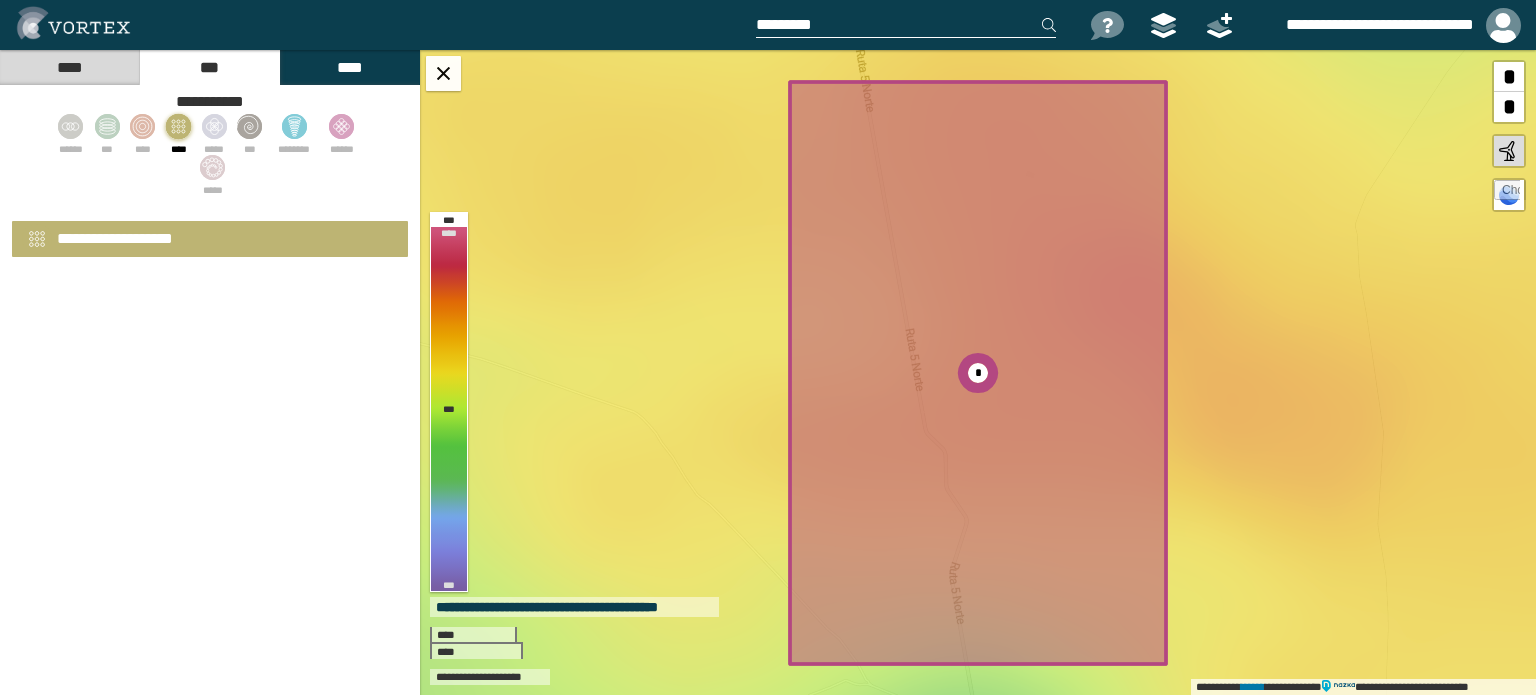 select on "*" 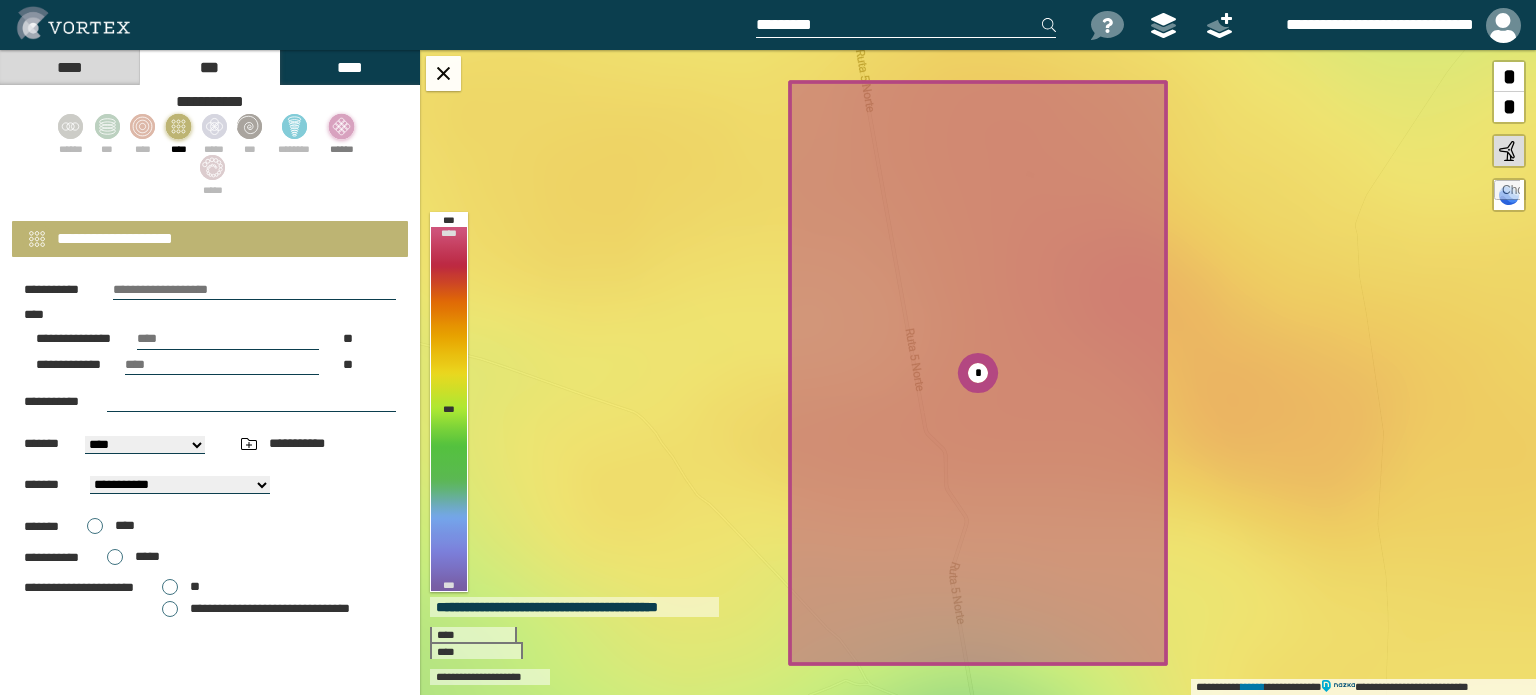 click 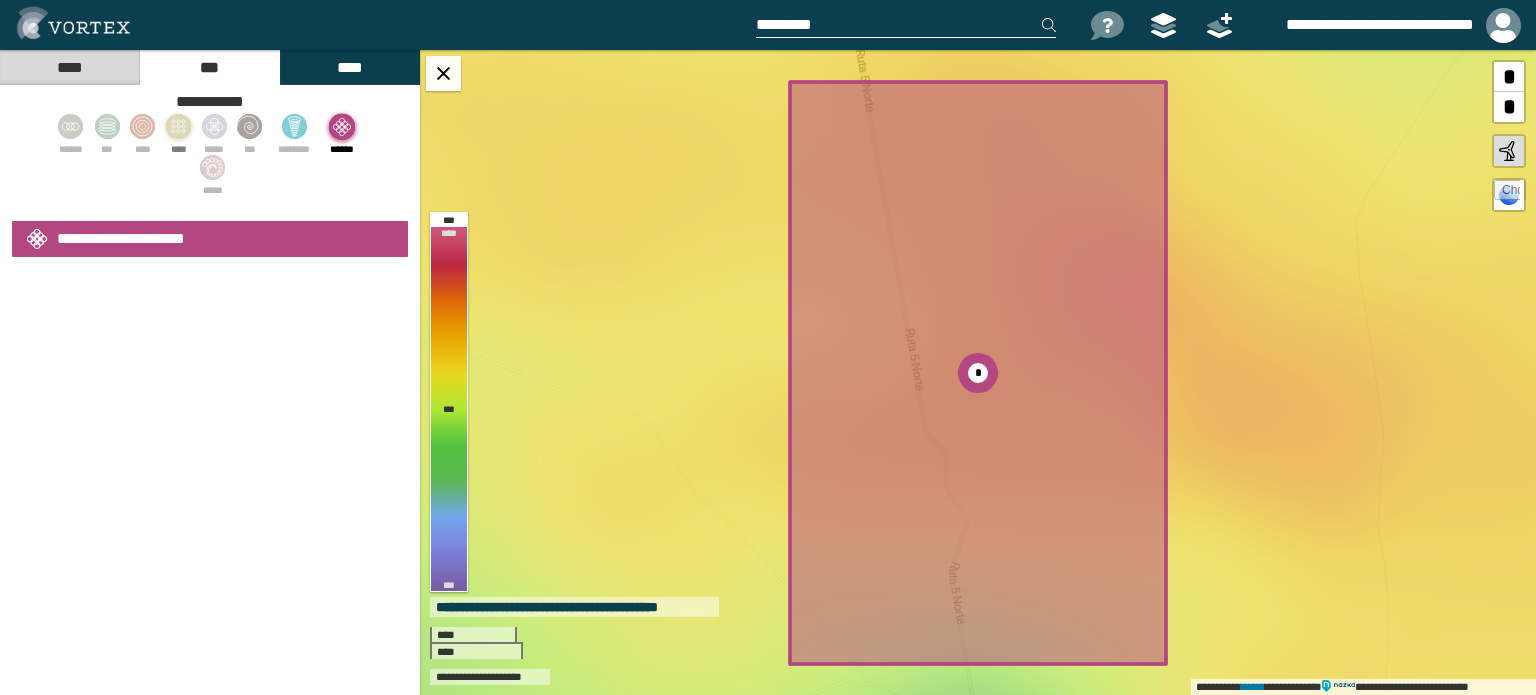 select on "*" 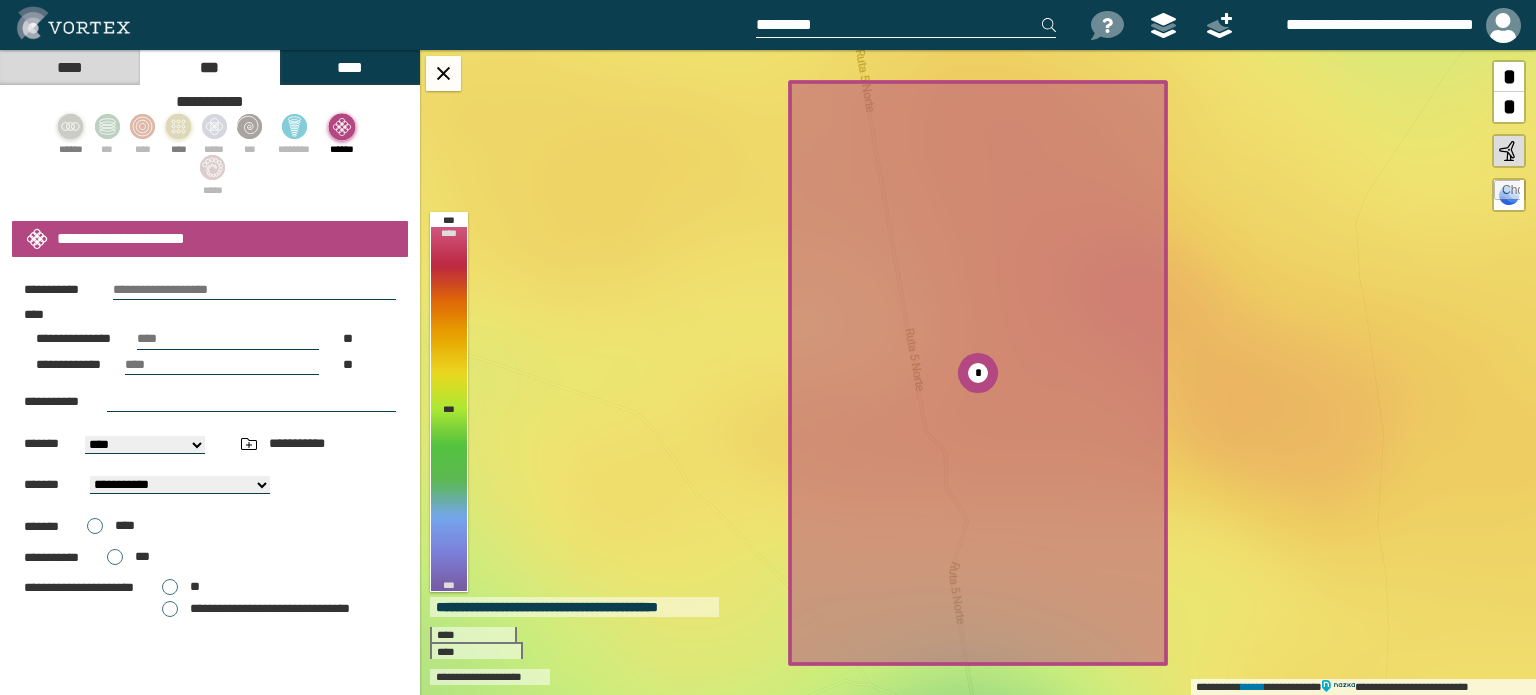 click 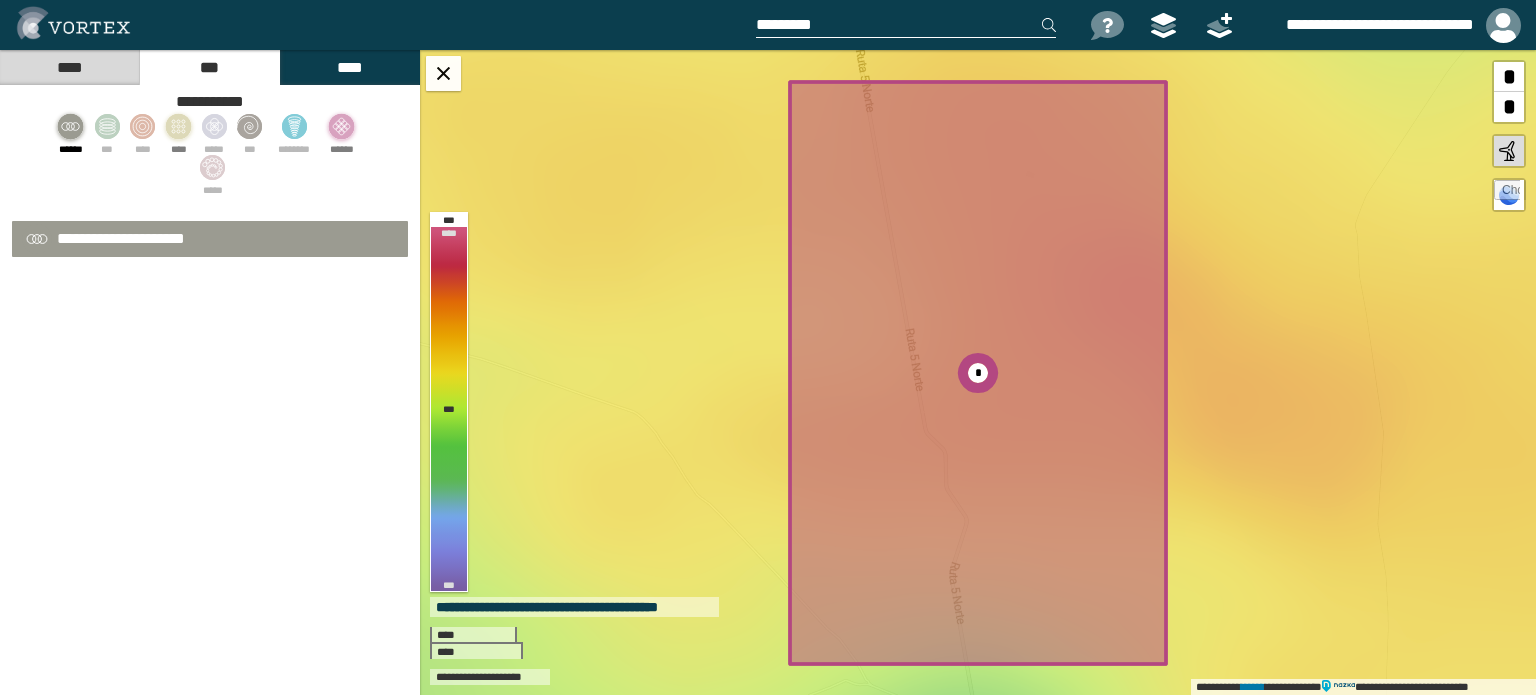 select on "*" 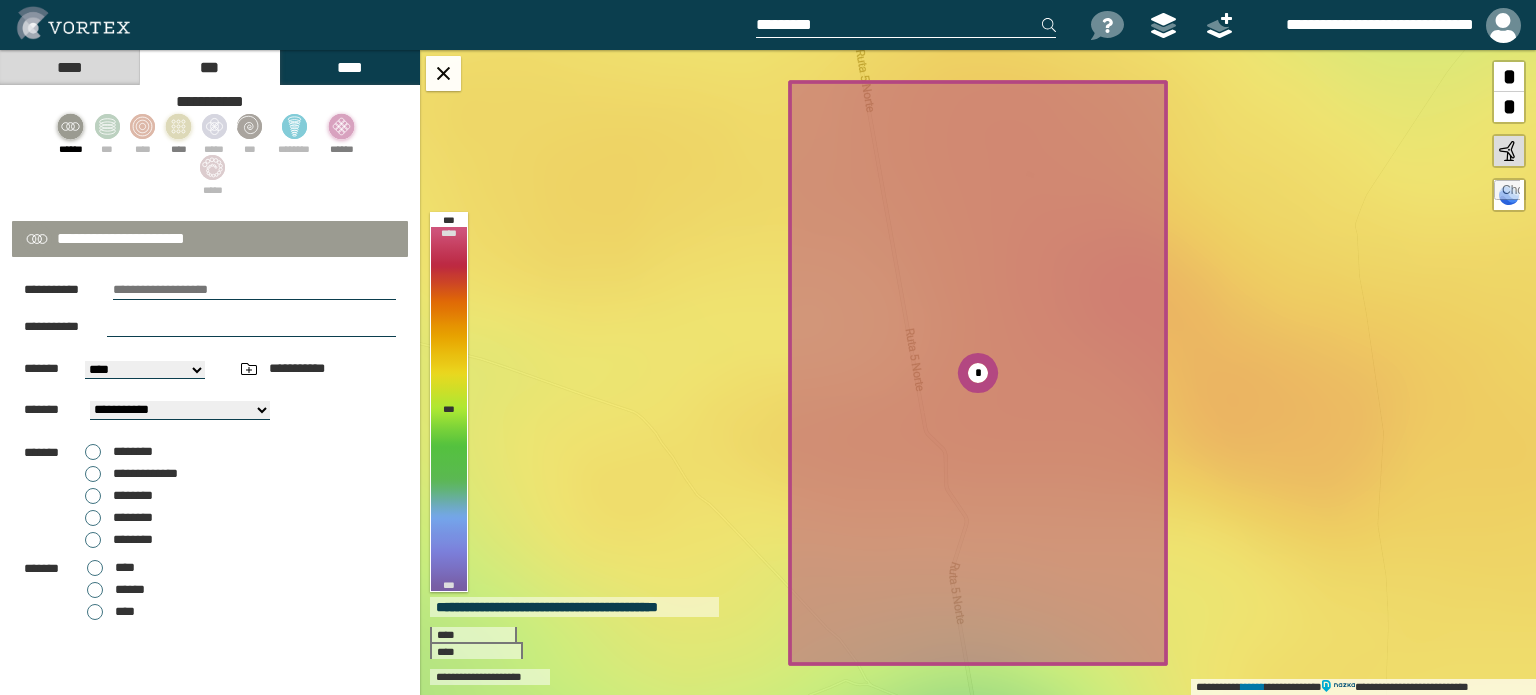 click 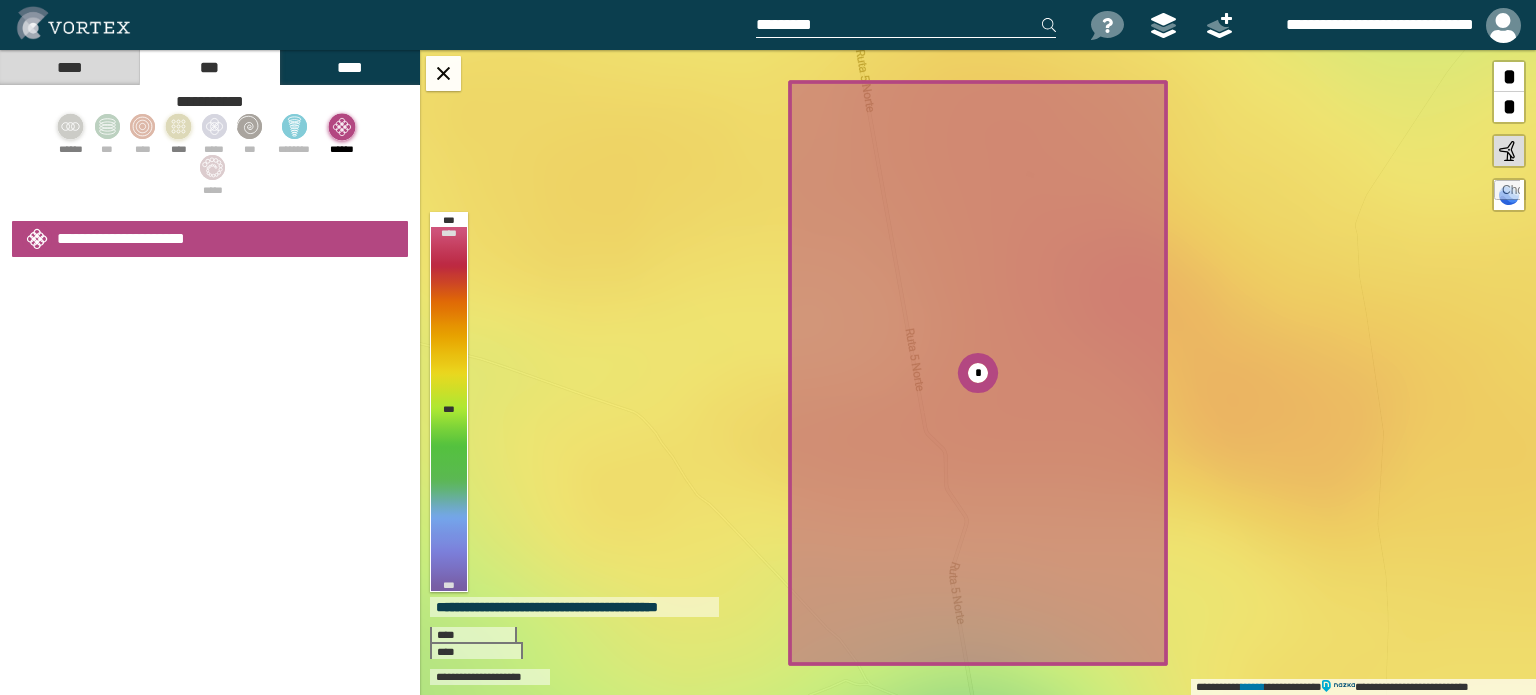 select on "*" 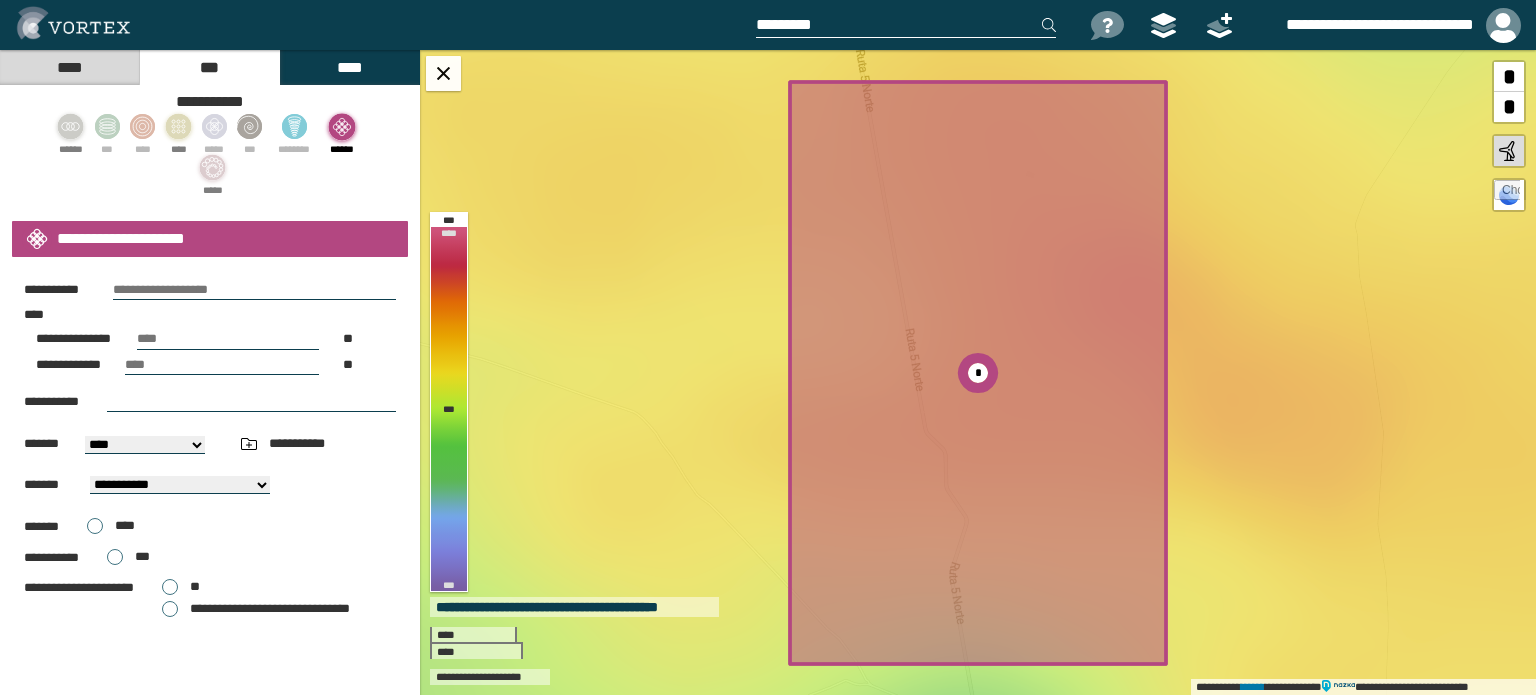 click 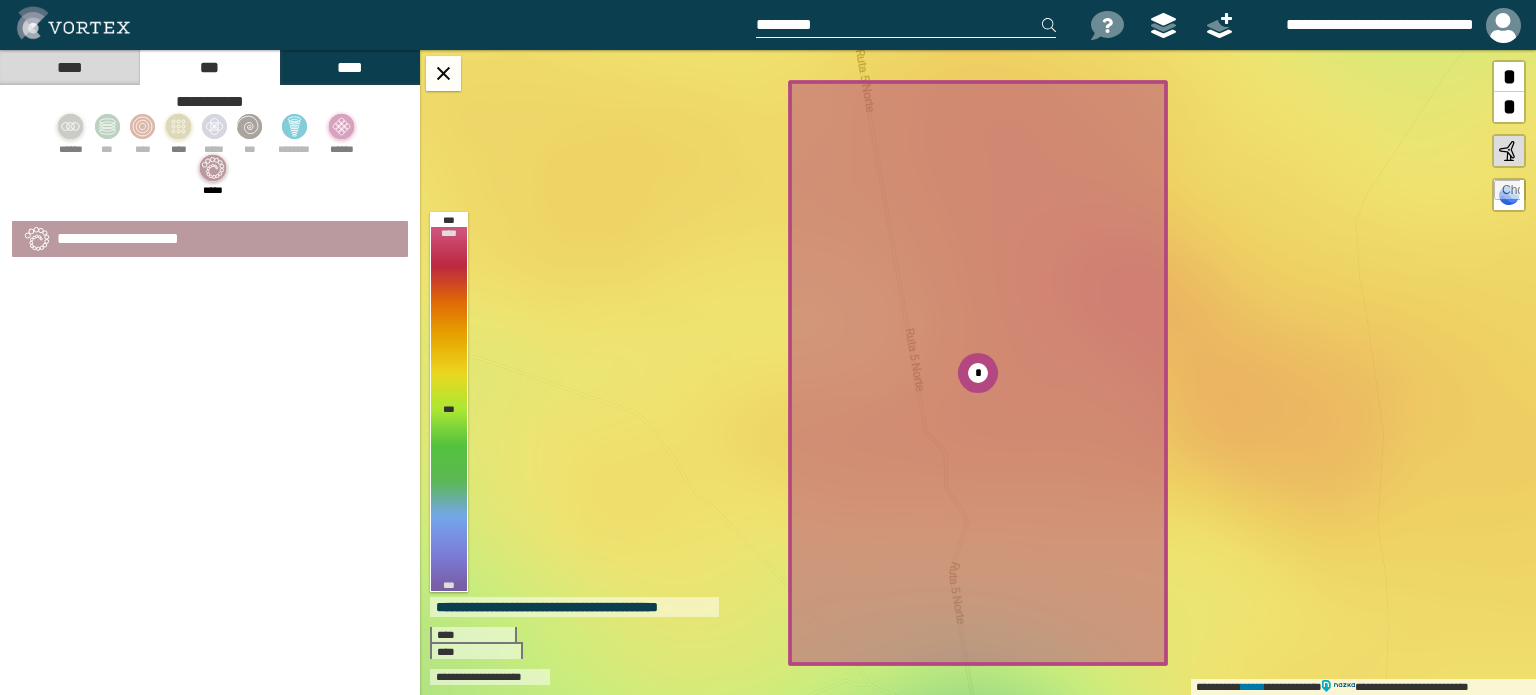 select on "*" 